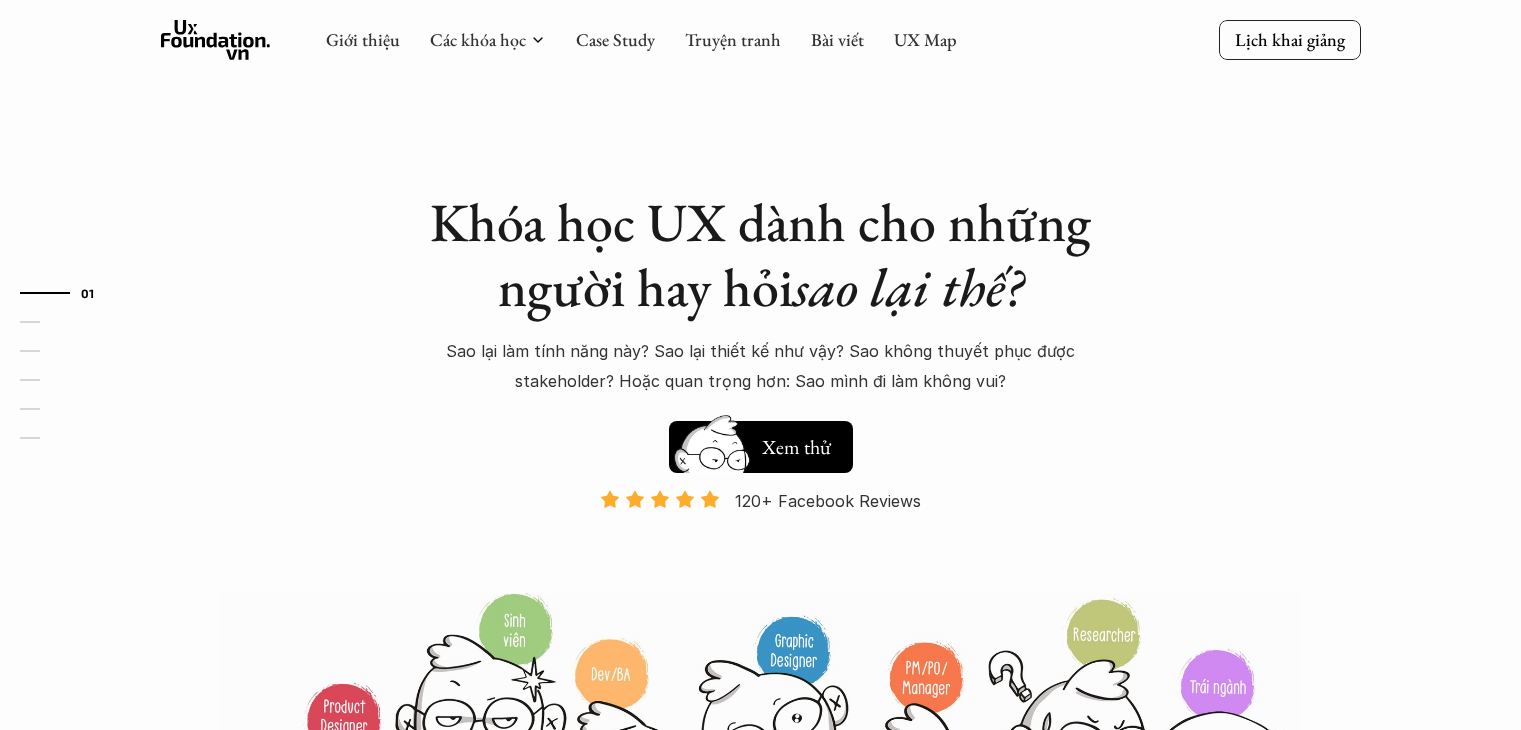 scroll, scrollTop: 0, scrollLeft: 0, axis: both 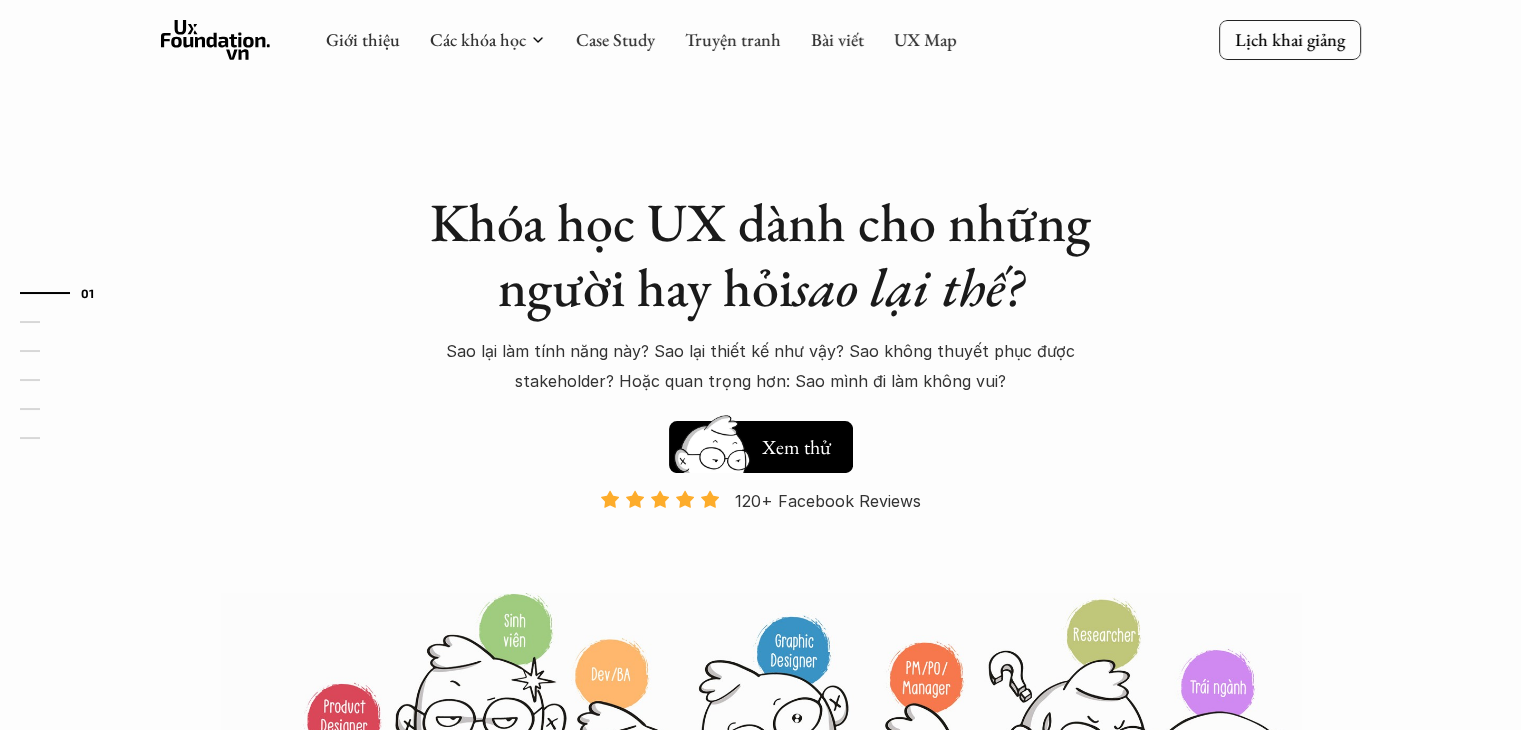 click on "Case Study" at bounding box center (615, 39) 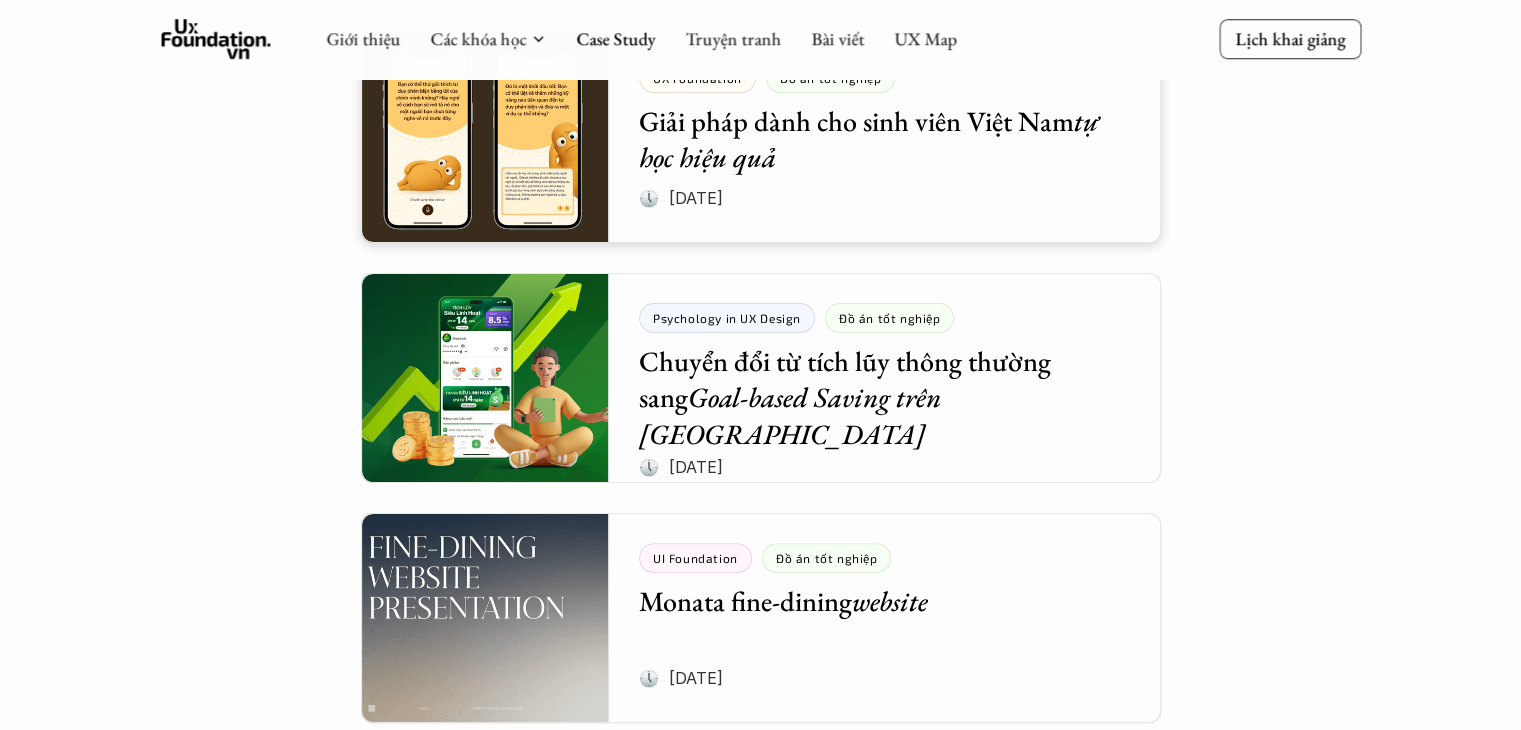 scroll, scrollTop: 436, scrollLeft: 0, axis: vertical 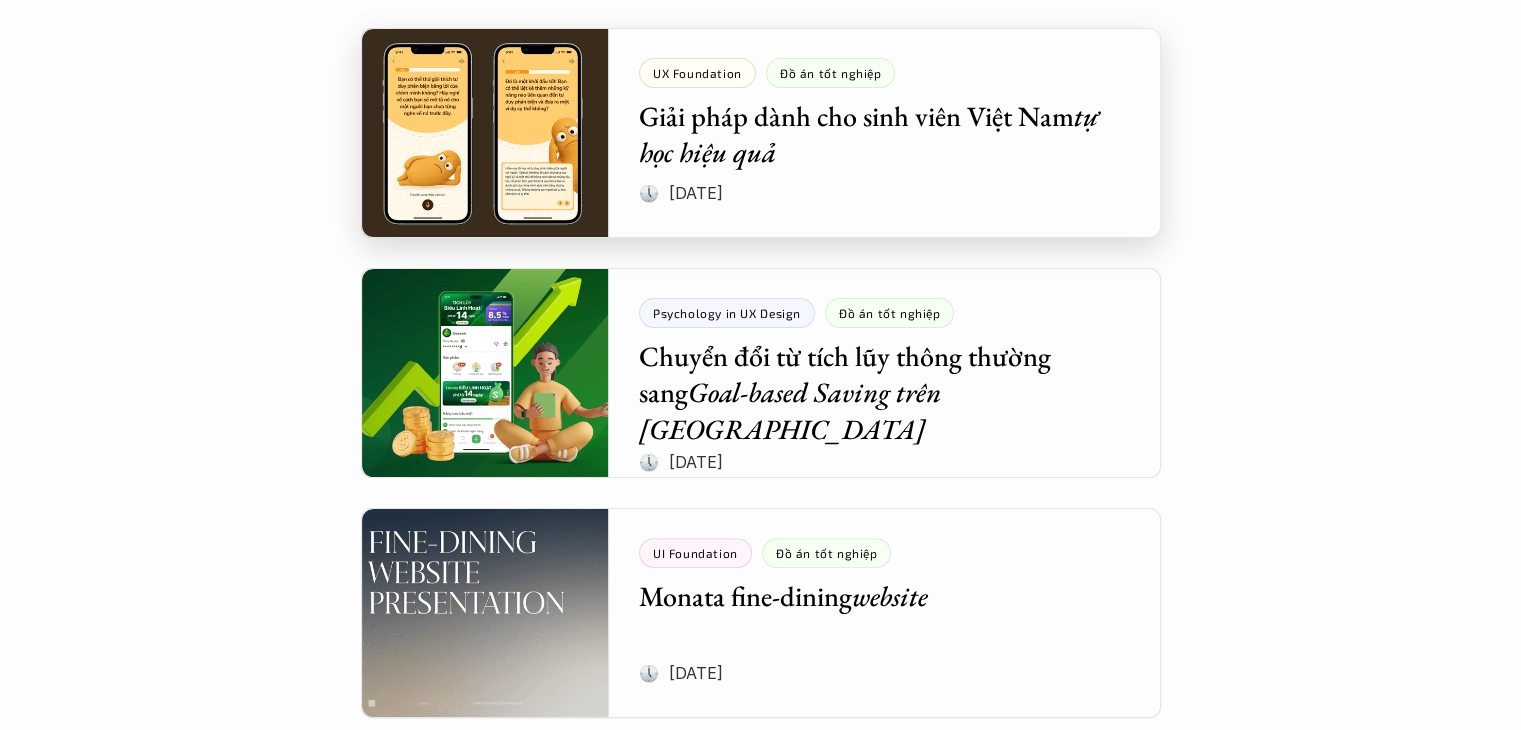 click at bounding box center [761, 133] 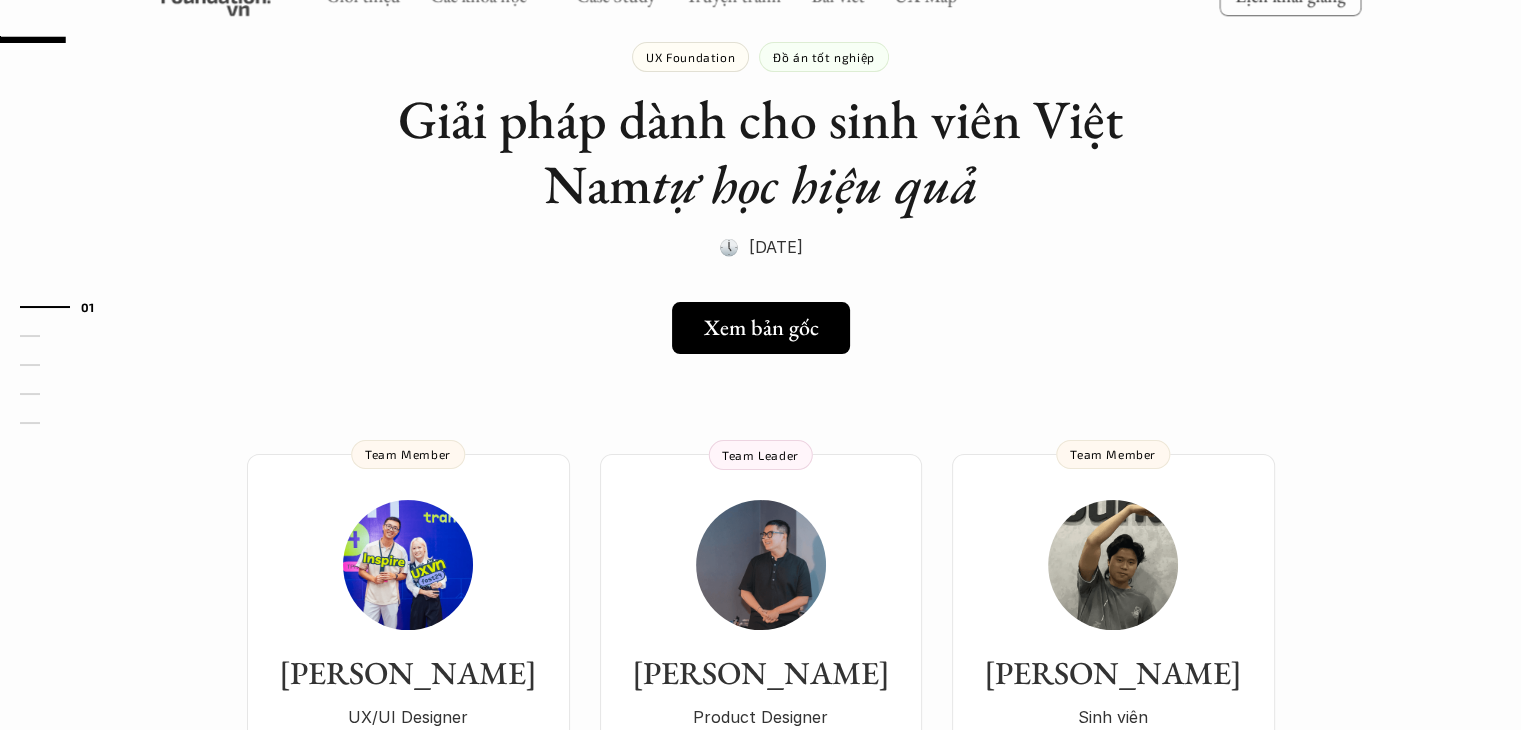 scroll, scrollTop: 107, scrollLeft: 0, axis: vertical 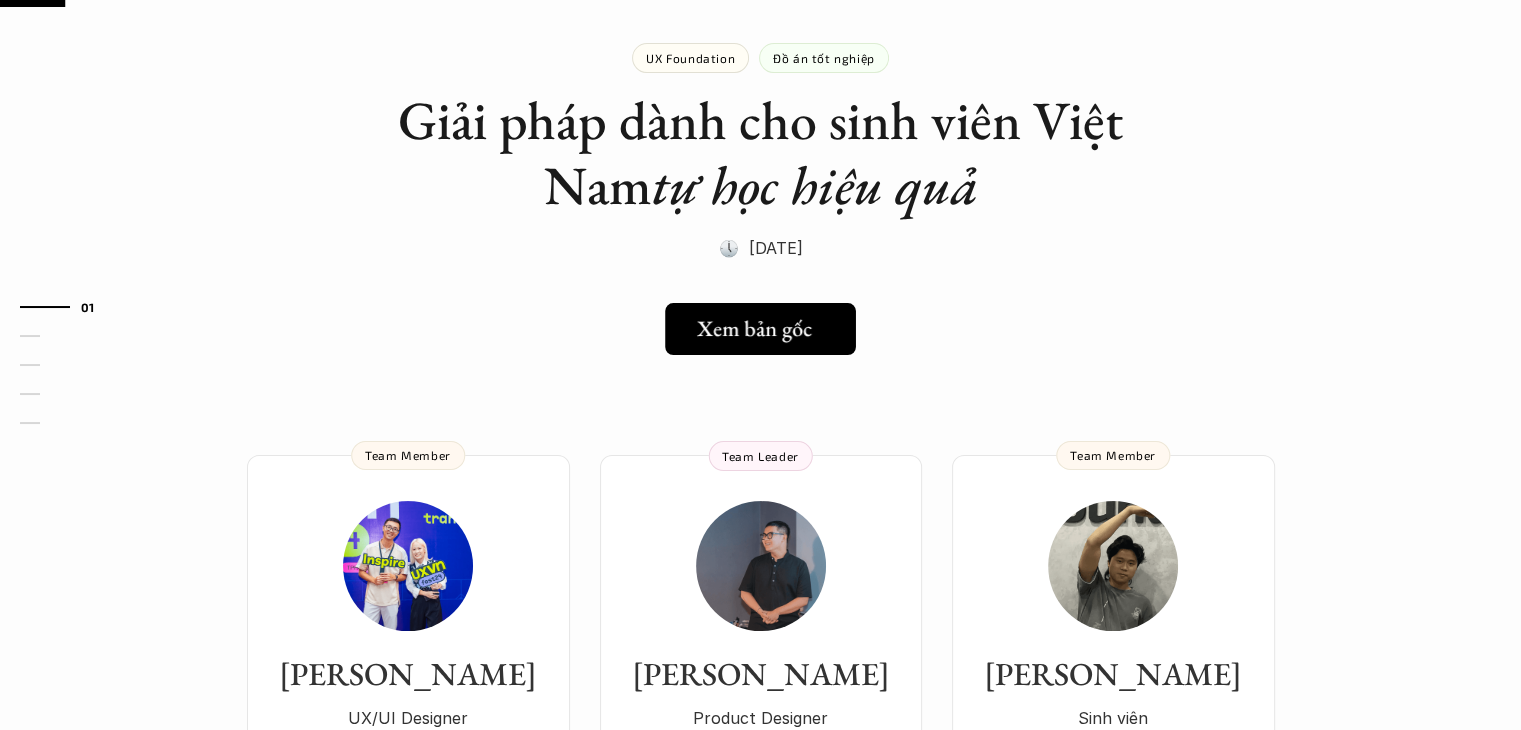 click on "Xem bản gốc" at bounding box center (754, 329) 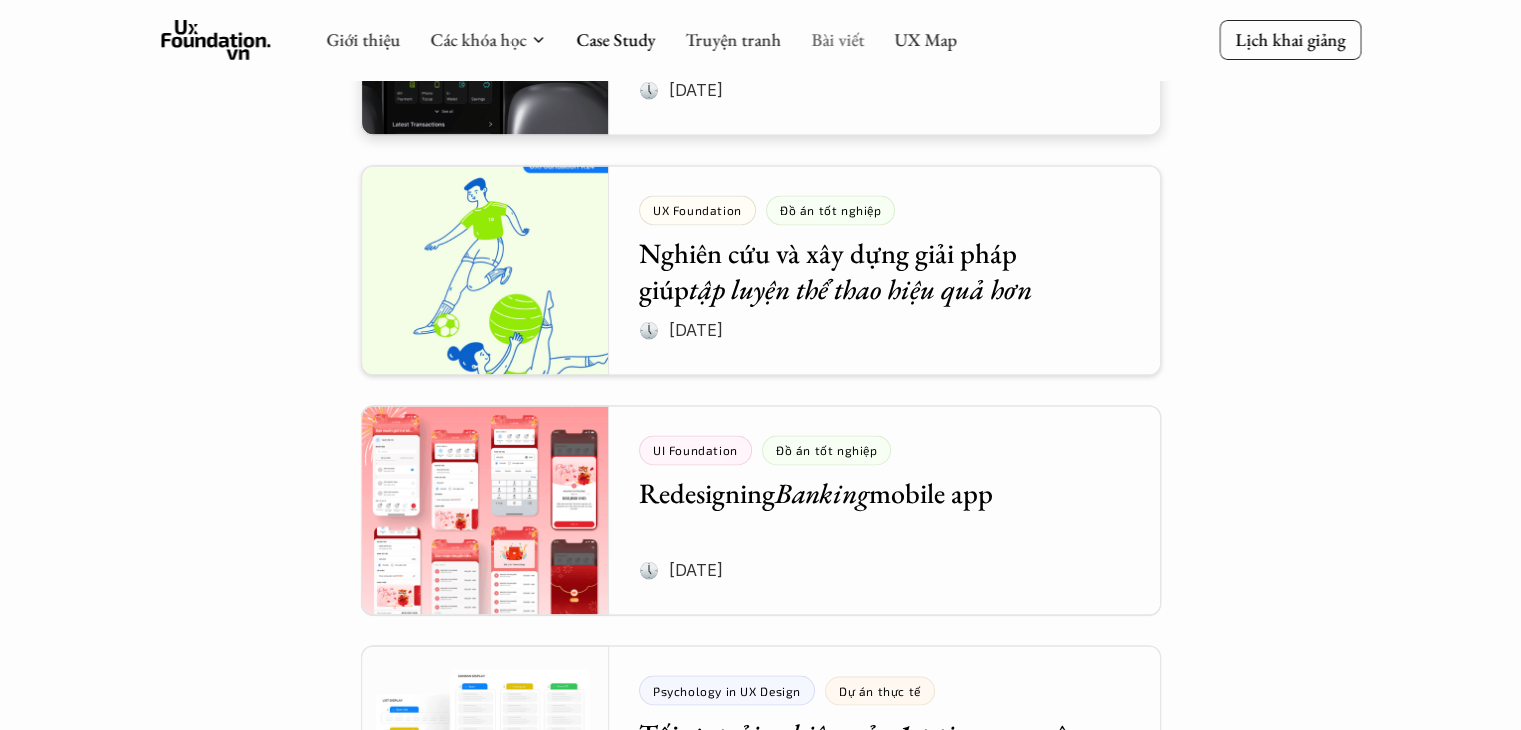 scroll, scrollTop: 3177, scrollLeft: 0, axis: vertical 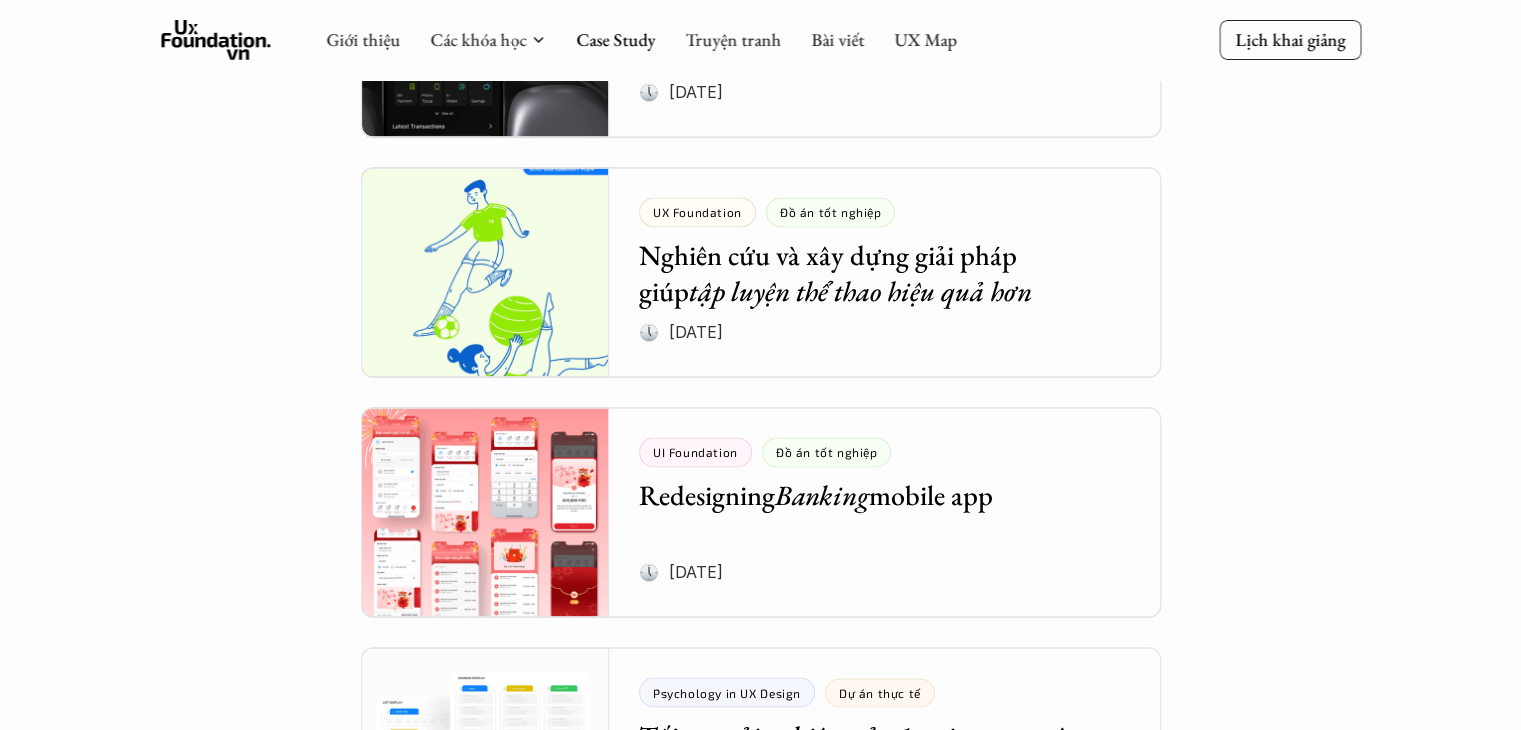 click on "Giới thiệu Các khóa học Case Study Truyện tranh Bài viết UX Map" at bounding box center (641, 40) 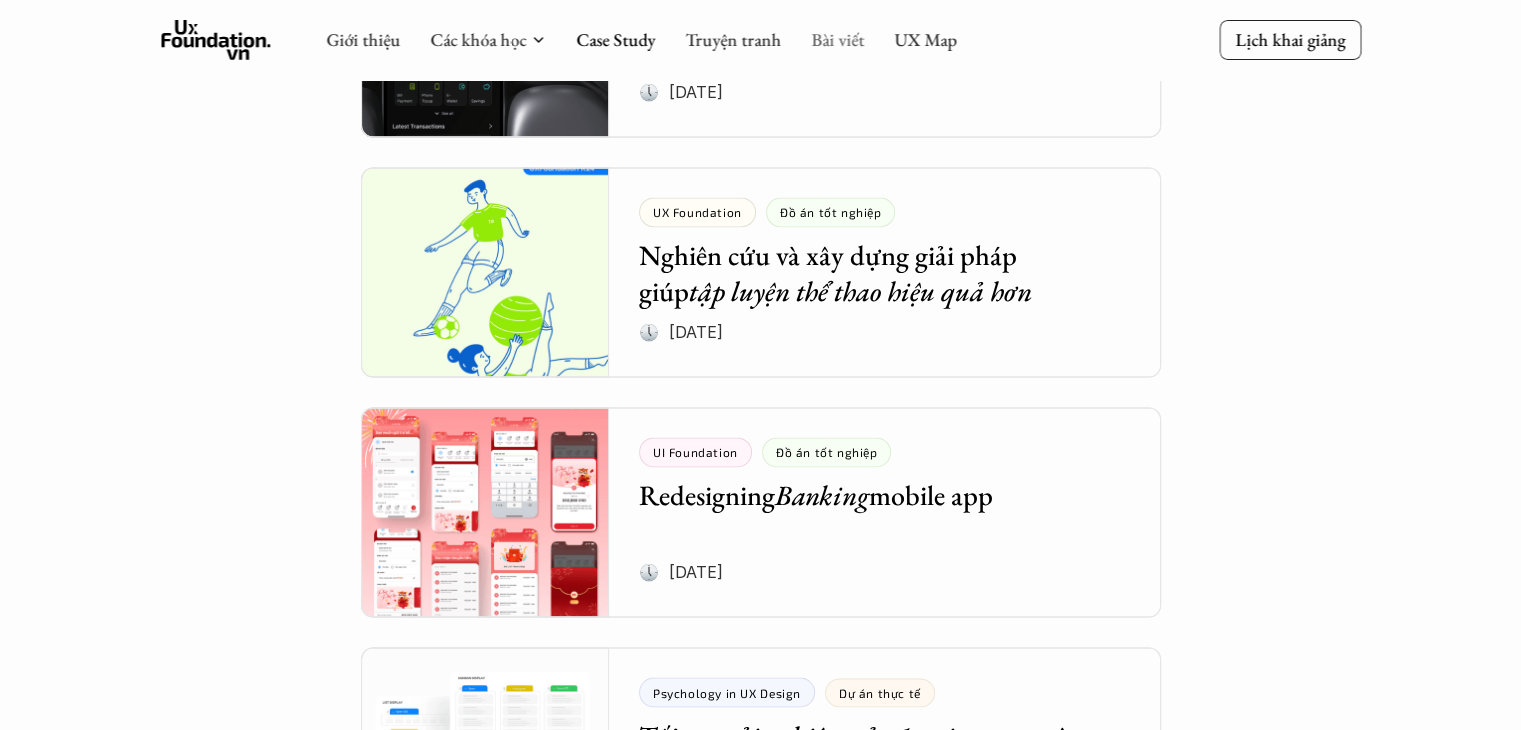 click on "Bài viết" at bounding box center [837, 39] 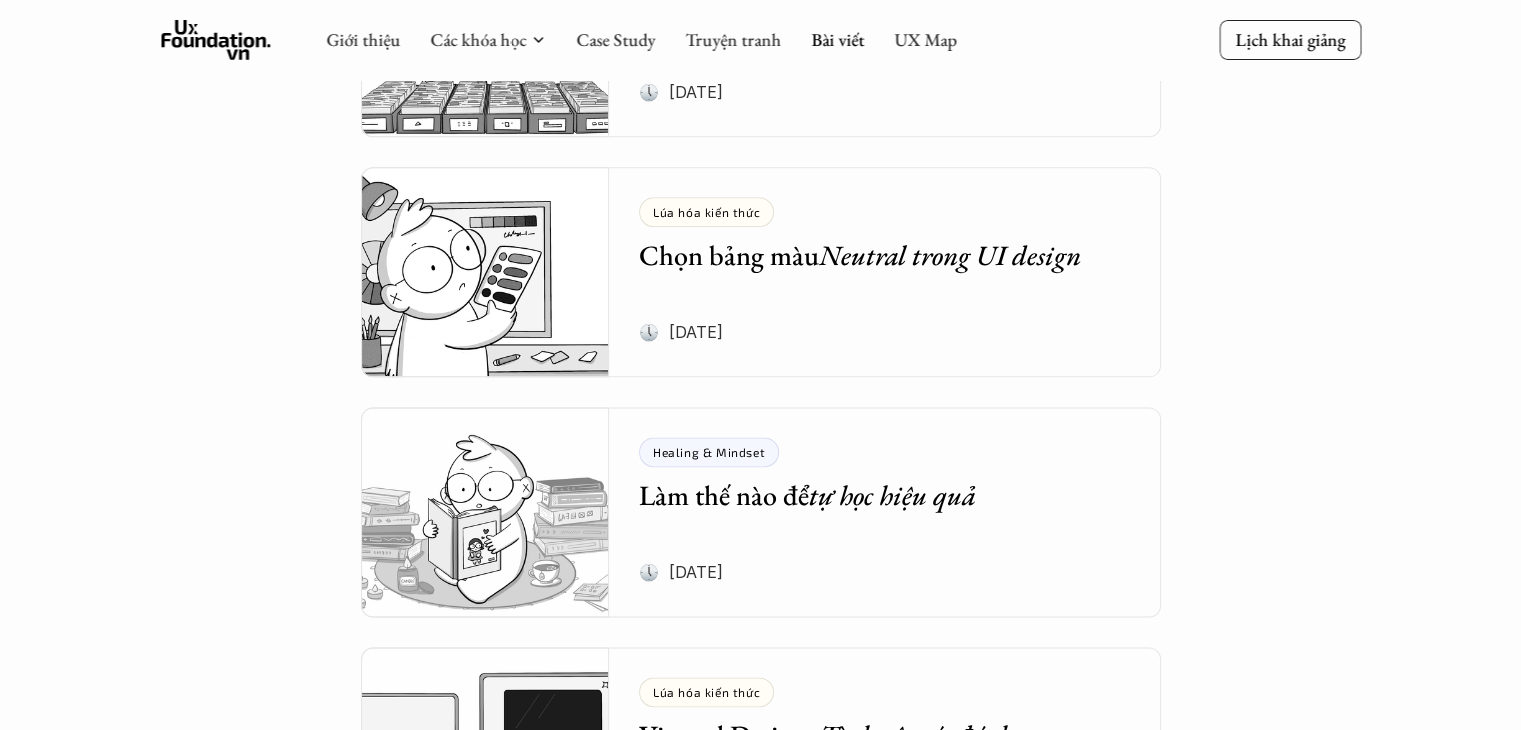 scroll, scrollTop: 2359, scrollLeft: 0, axis: vertical 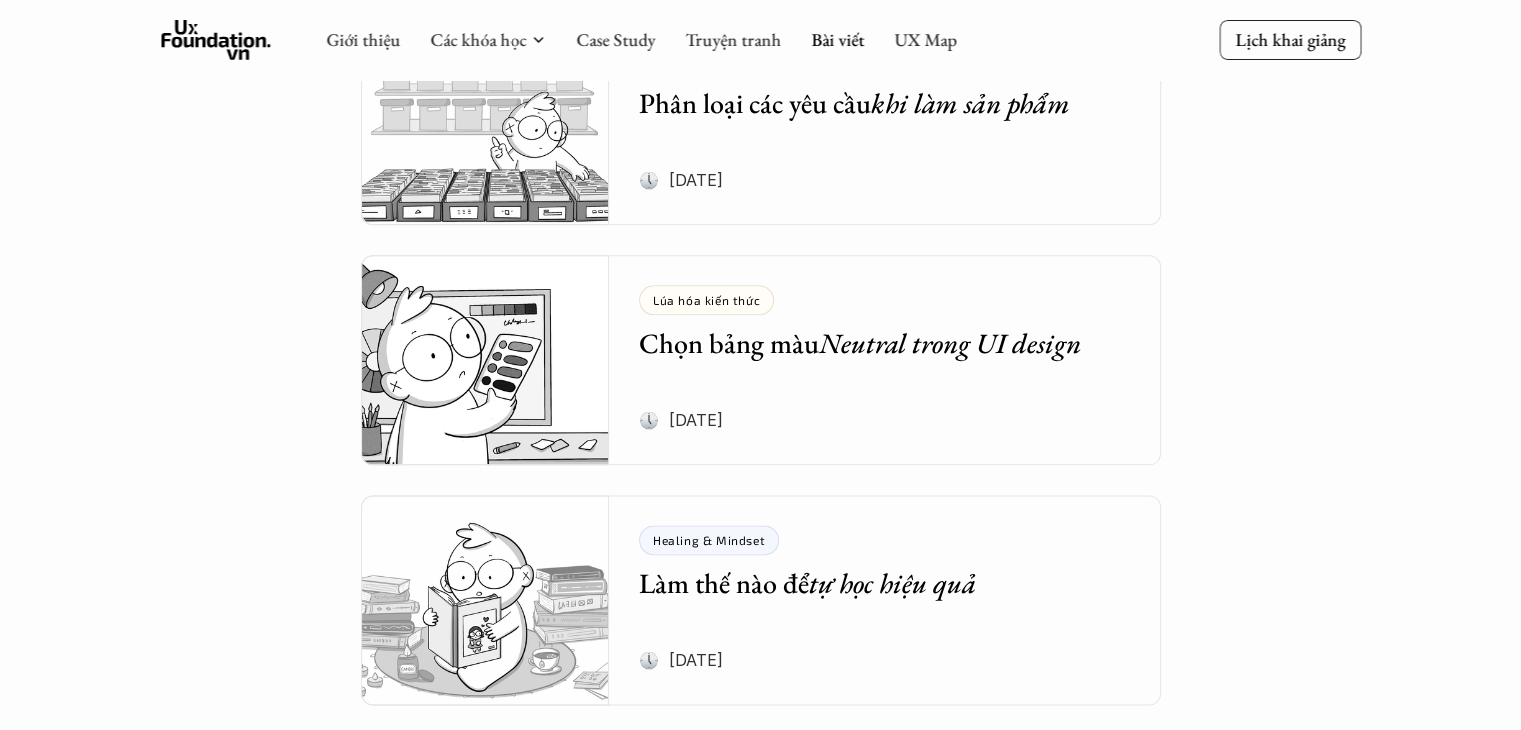 click on "Lúa hóa kiến thức Chọn bảng màu  Neutral trong UI design 🕔  [DATE]" at bounding box center (900, 360) 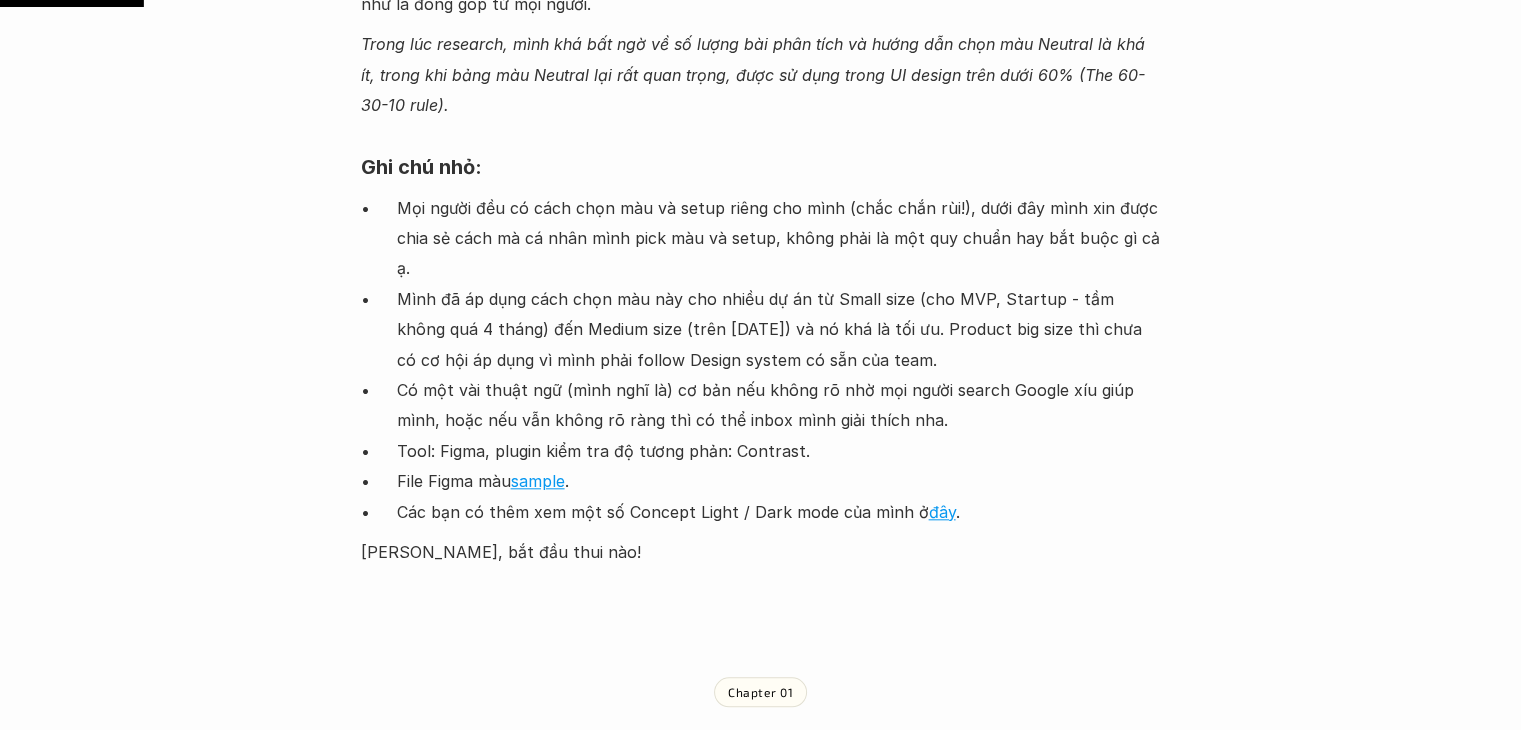 scroll, scrollTop: 1964, scrollLeft: 0, axis: vertical 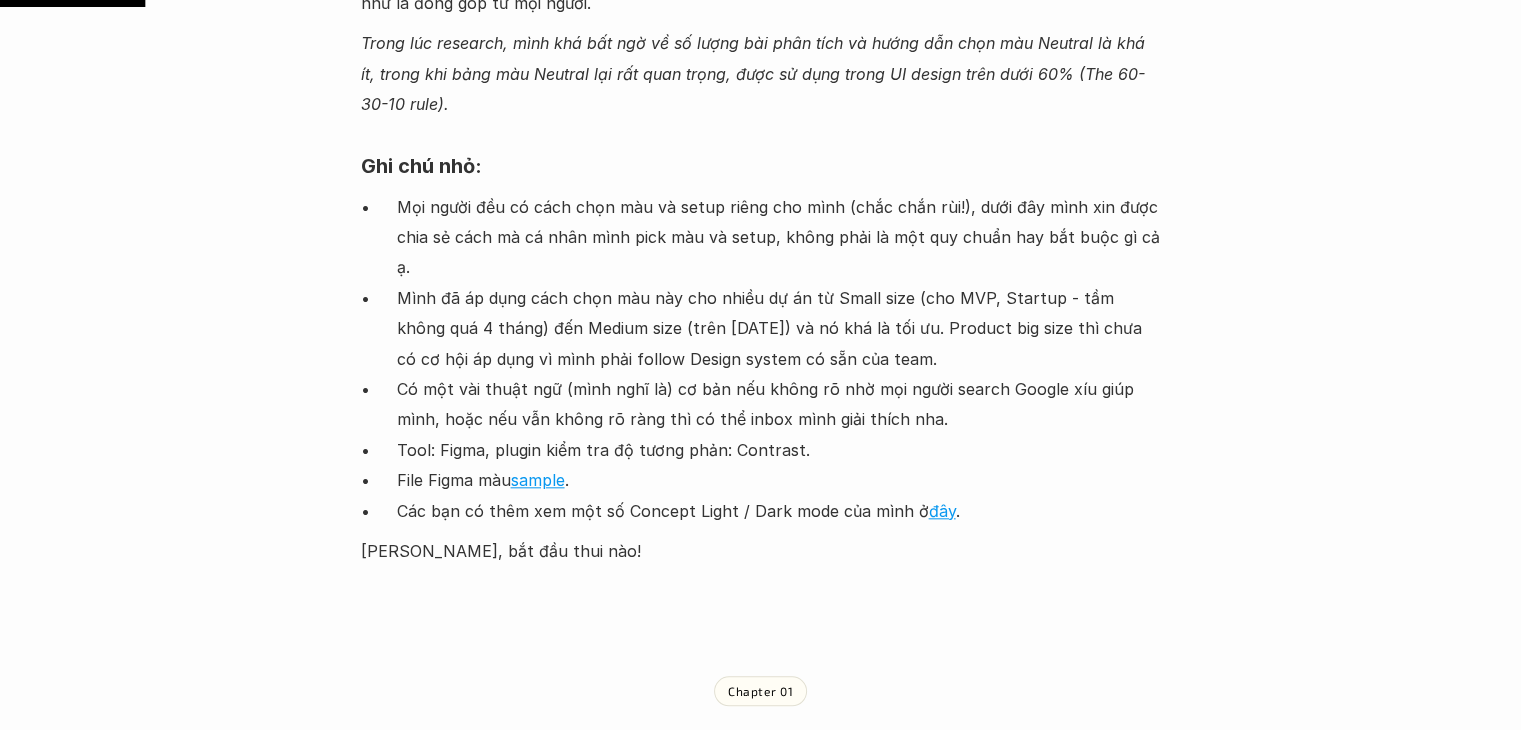 click on "Tool: Figma, plugin kiểm tra độ tương phản: Contrast." at bounding box center [779, 450] 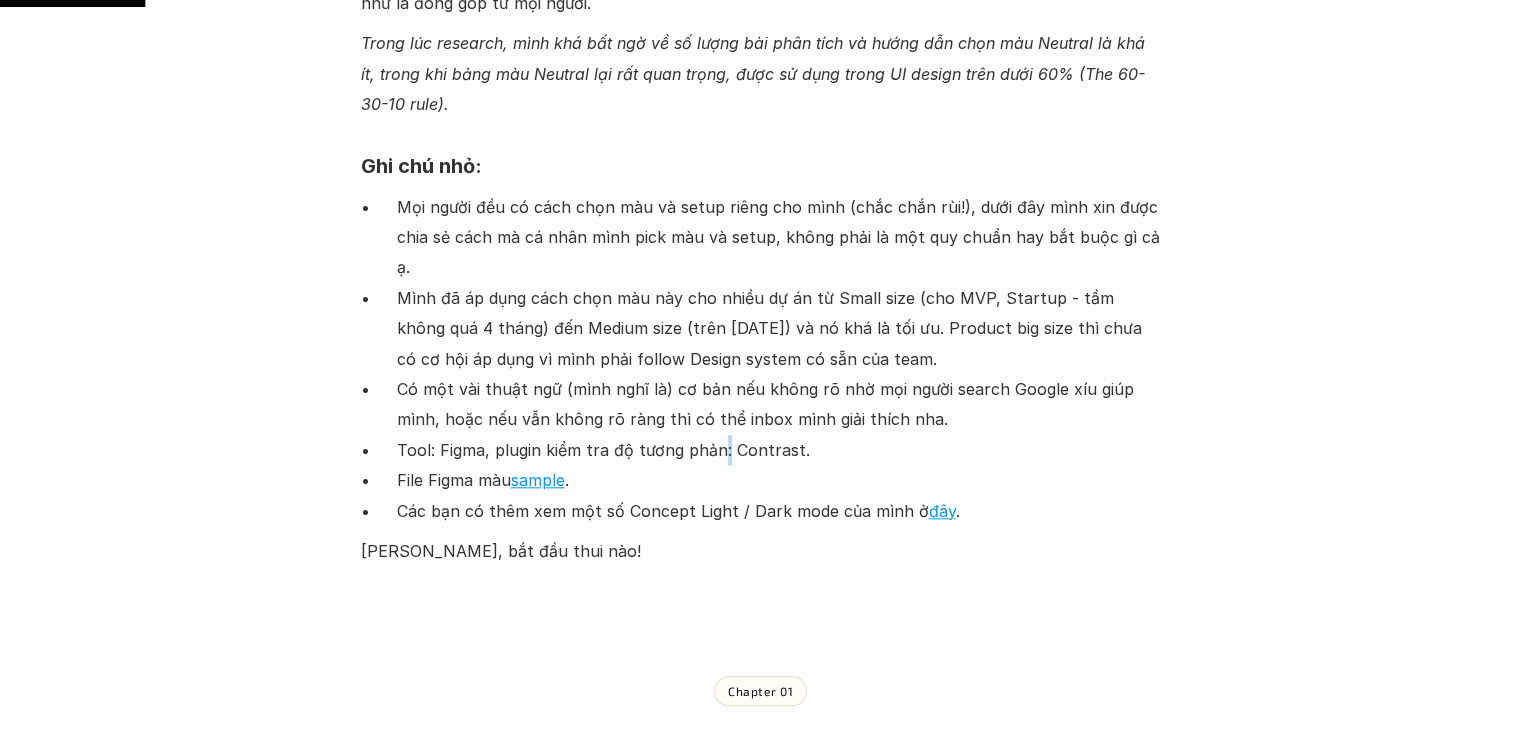 click on "Tool: Figma, plugin kiểm tra độ tương phản: Contrast." at bounding box center [779, 450] 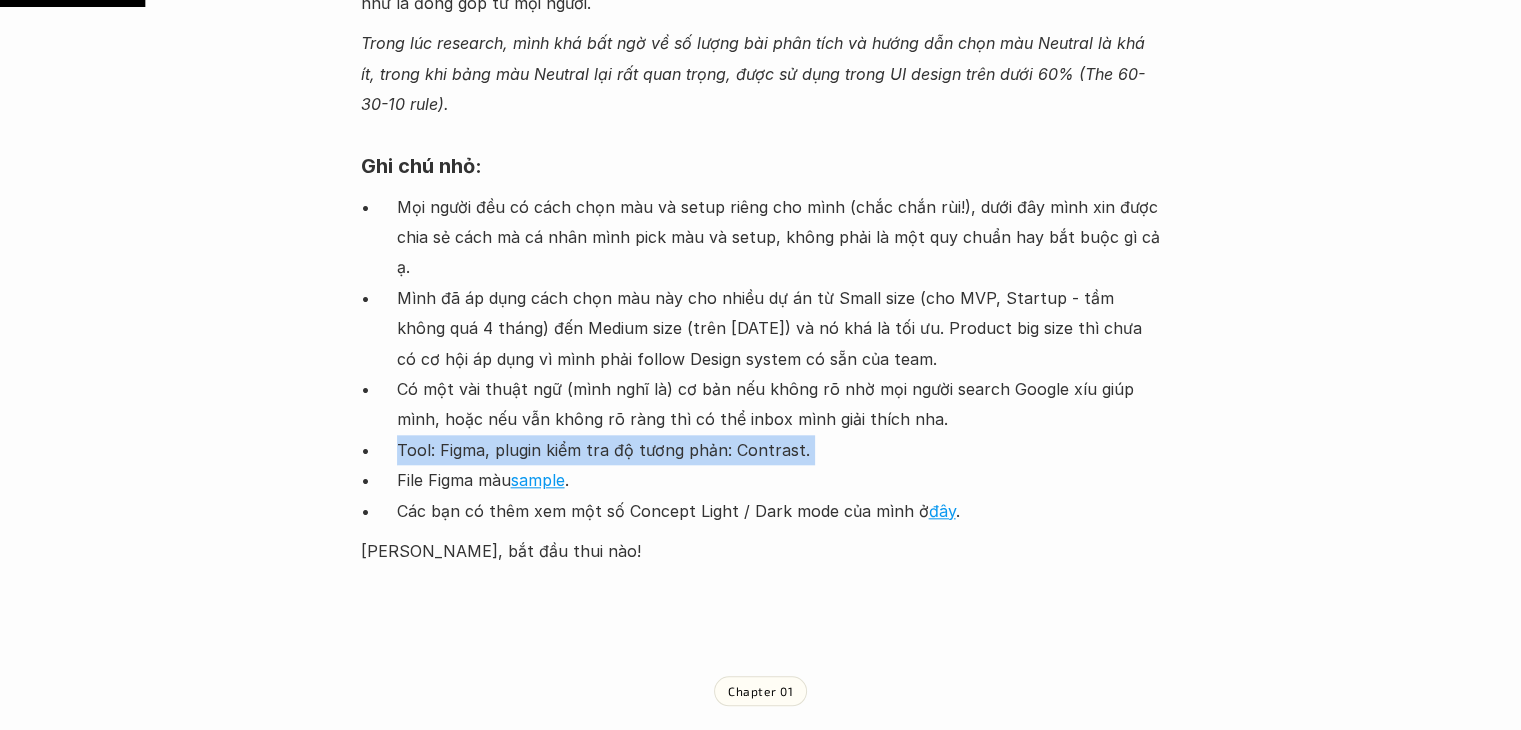 click on "Tool: Figma, plugin kiểm tra độ tương phản: Contrast." at bounding box center (779, 450) 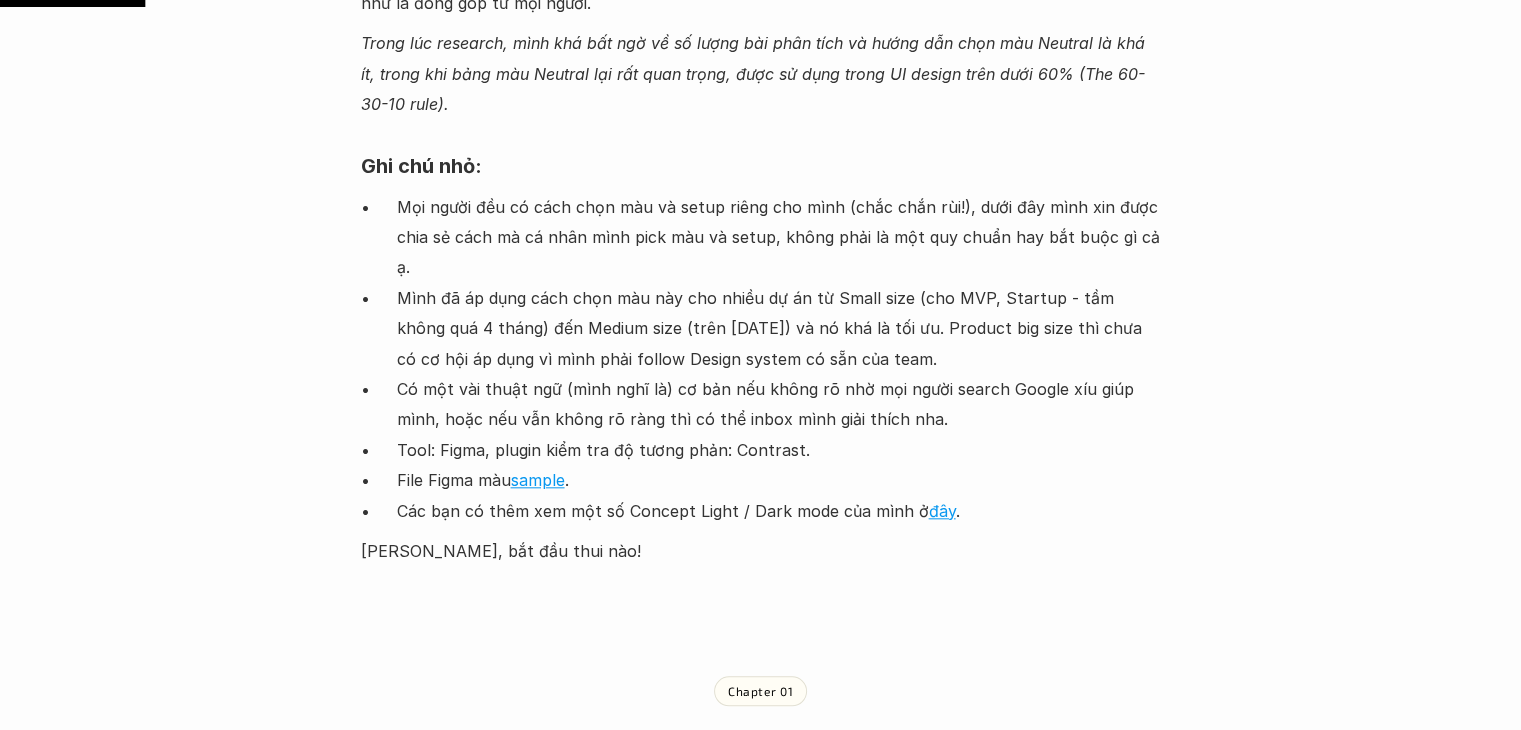 click on "Các bạn có thêm xem một số Concept Light / Dark mode của mình ở  đây ." at bounding box center (779, 511) 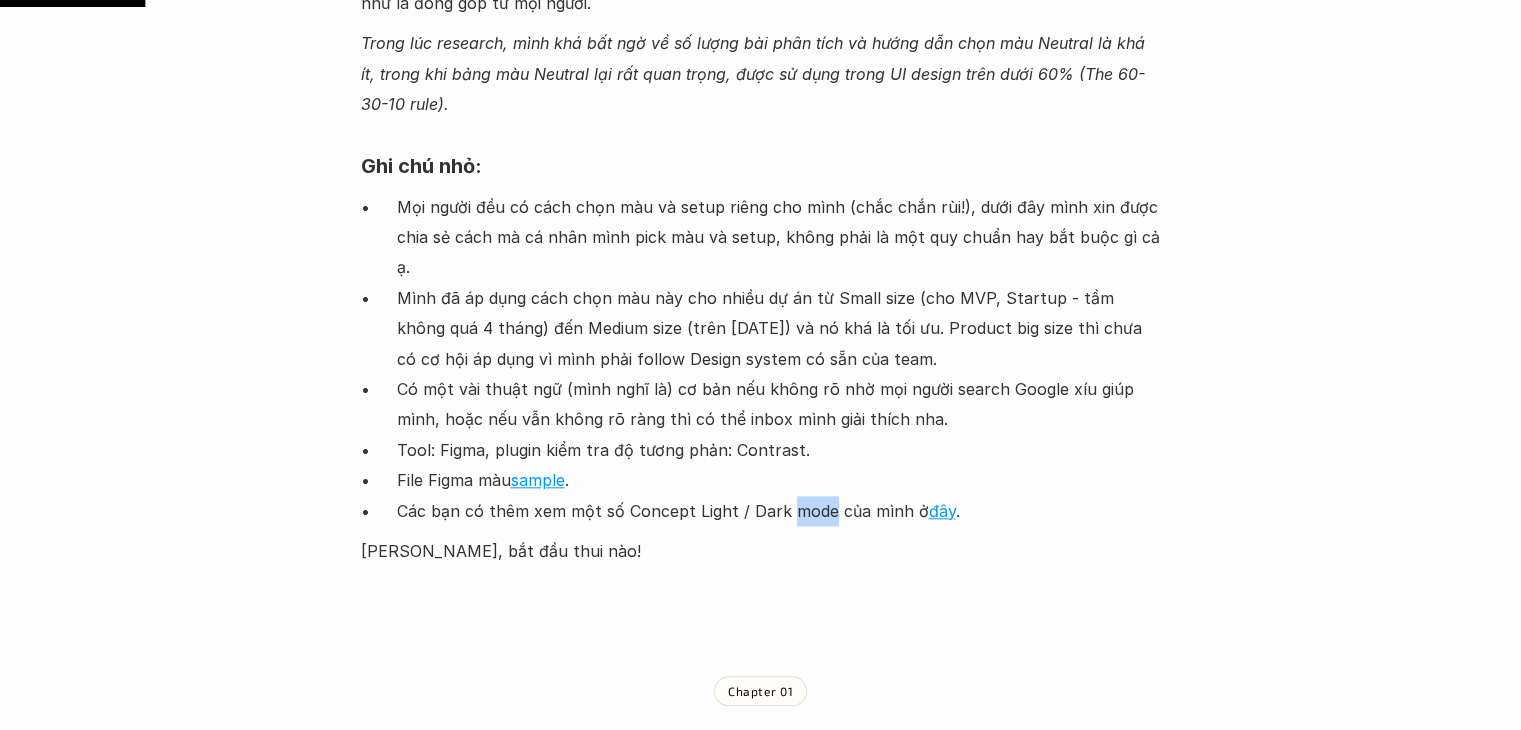 click on "Các bạn có thêm xem một số Concept Light / Dark mode của mình ở  đây ." at bounding box center [779, 511] 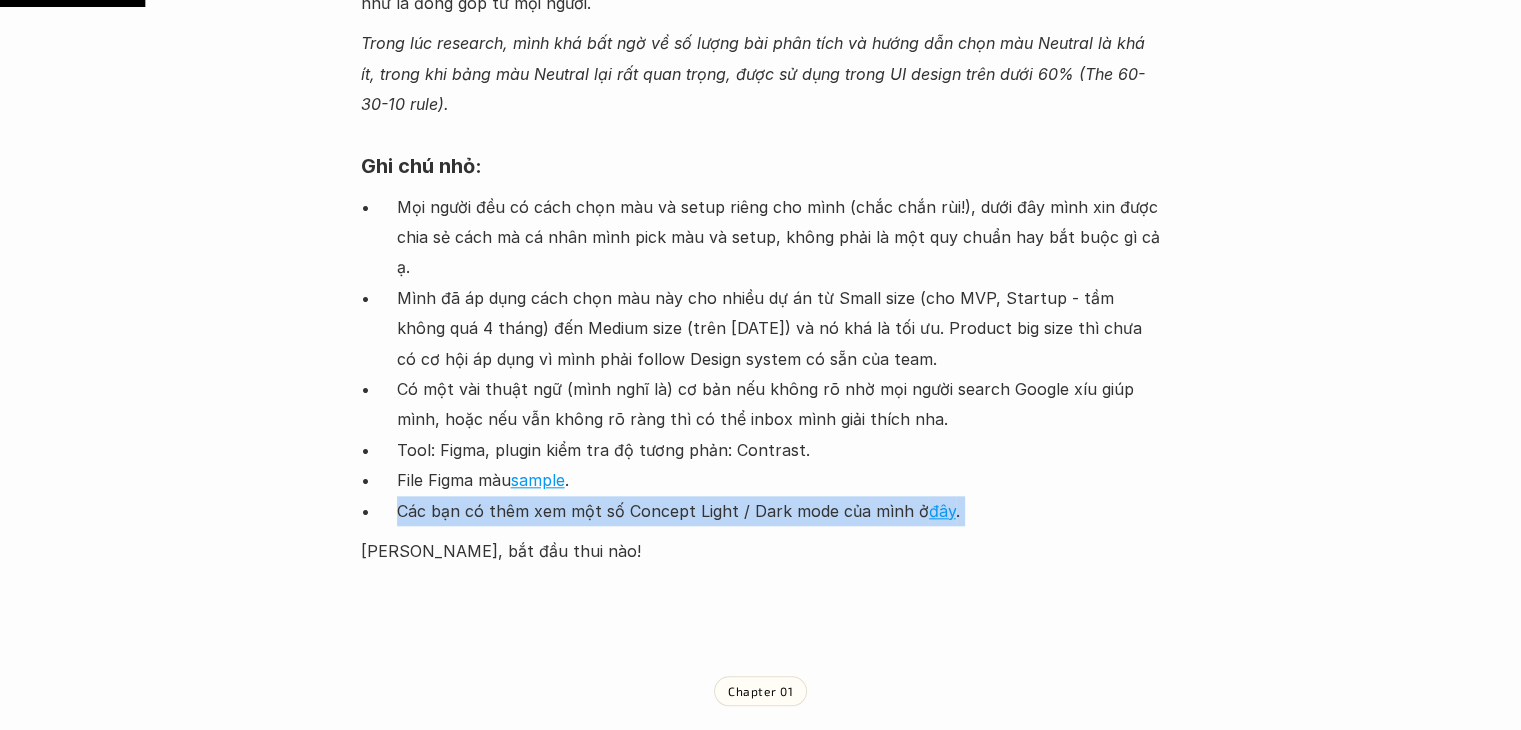 click on "Các bạn có thêm xem một số Concept Light / Dark mode của mình ở  đây ." at bounding box center [779, 511] 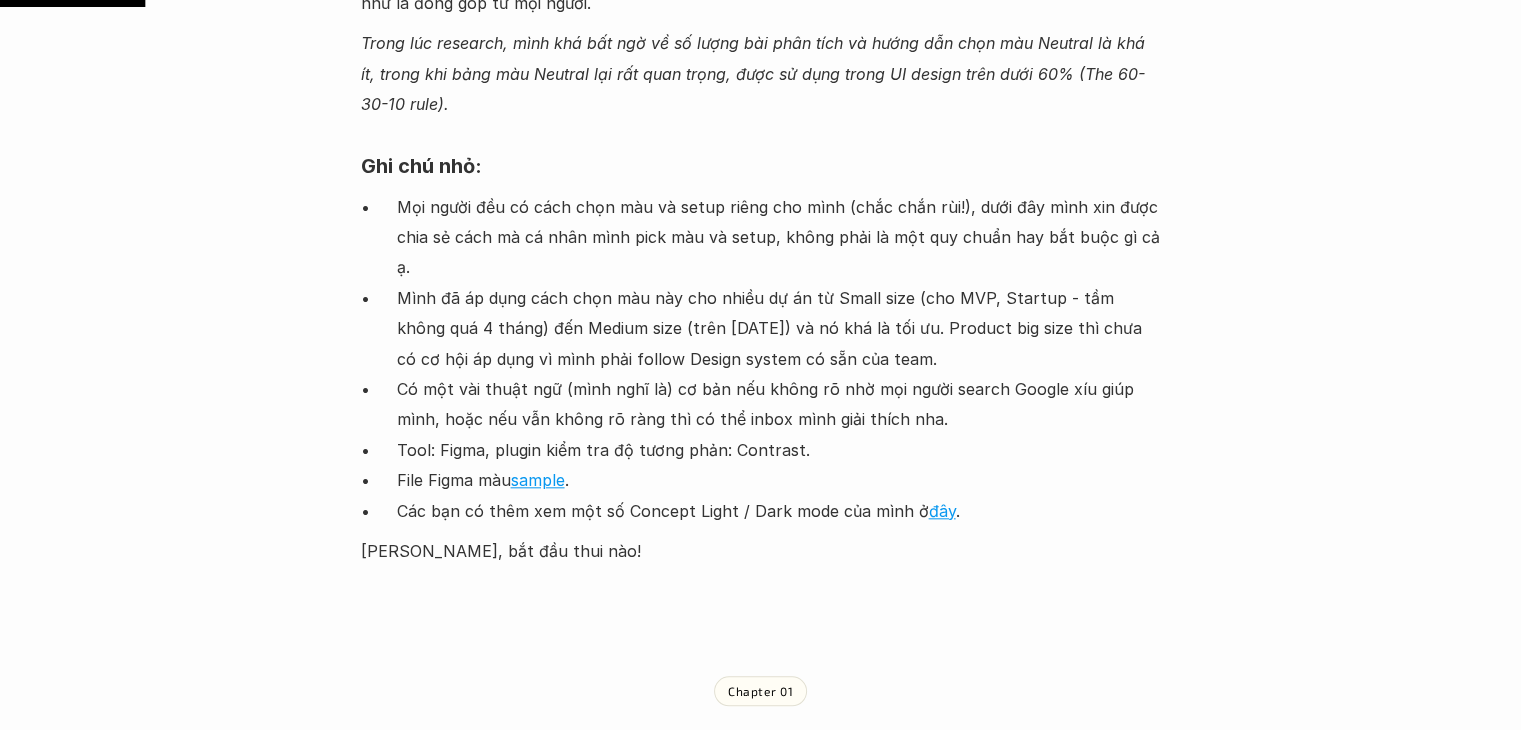 click on "Mình đã áp dụng cách chọn màu này cho nhiều dự án từ Small size (cho MVP, Startup - tầm không quá 4 tháng) đến Medium size (trên [DATE]) và nó khá là tối ưu. Product big size thì chưa có cơ hội áp dụng vì mình phải follow Design system có sẵn của team." at bounding box center [779, 328] 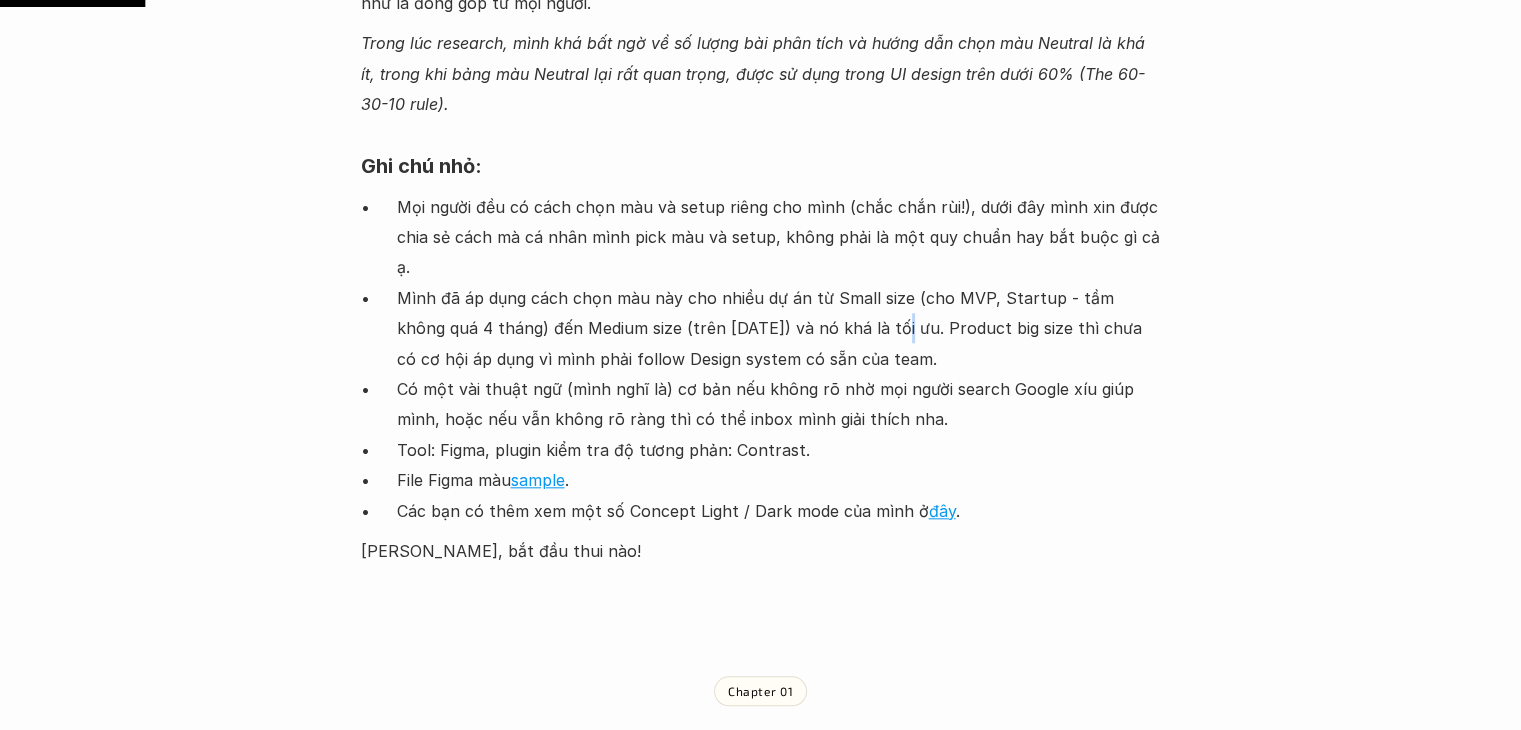 click on "Mình đã áp dụng cách chọn màu này cho nhiều dự án từ Small size (cho MVP, Startup - tầm không quá 4 tháng) đến Medium size (trên [DATE]) và nó khá là tối ưu. Product big size thì chưa có cơ hội áp dụng vì mình phải follow Design system có sẵn của team." at bounding box center [779, 328] 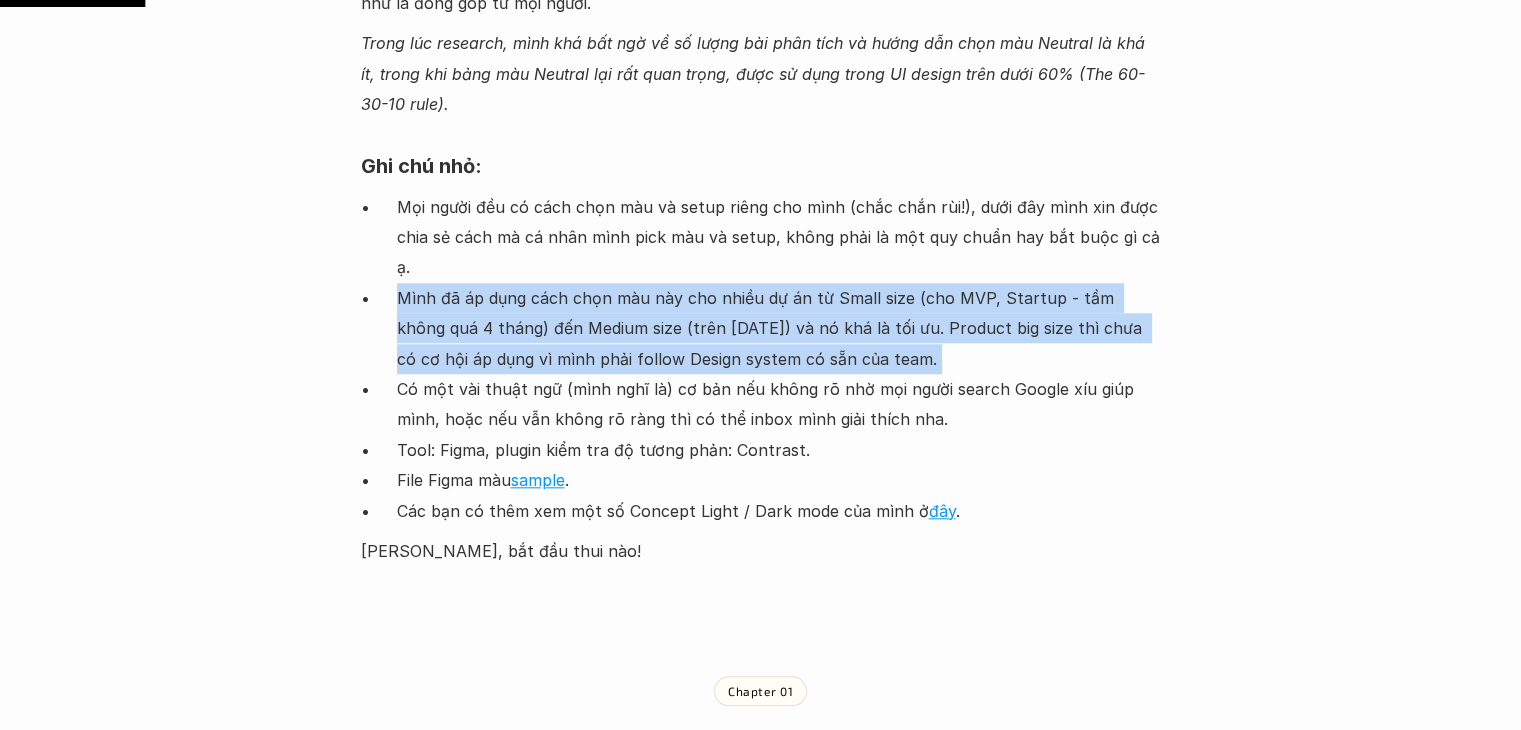 drag, startPoint x: 838, startPoint y: 297, endPoint x: 732, endPoint y: 311, distance: 106.92053 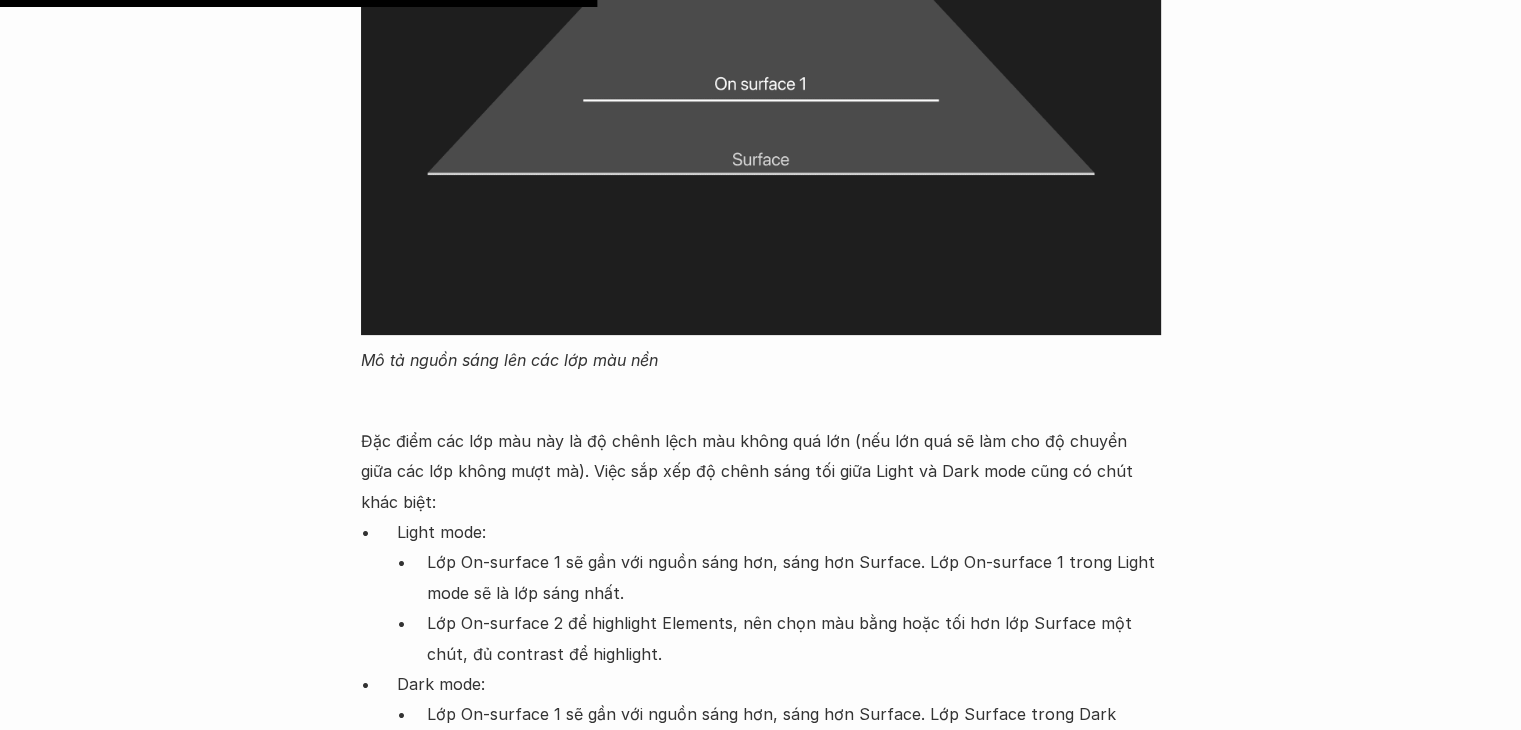 scroll, scrollTop: 8327, scrollLeft: 0, axis: vertical 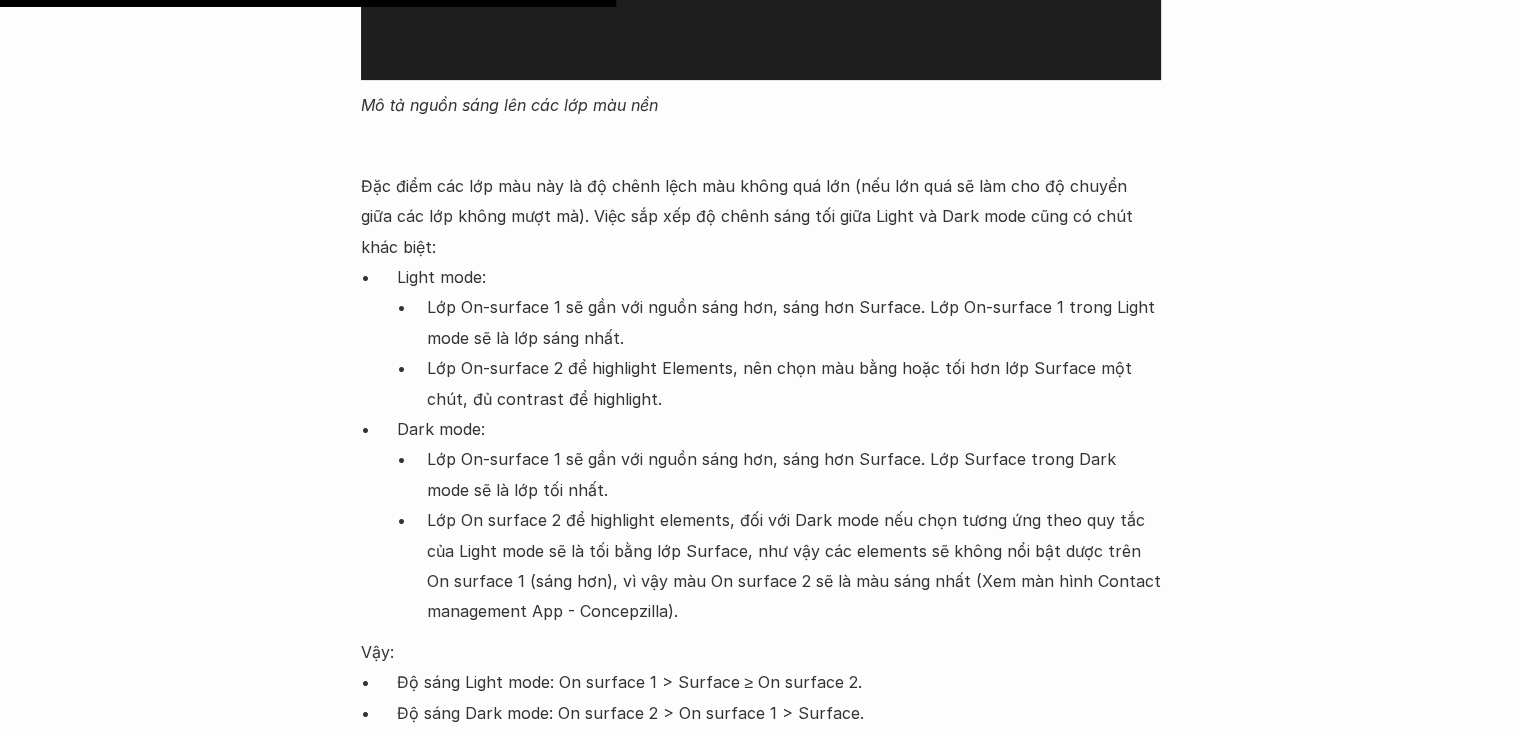 click on "Lớp On-surface 1 sẽ gần với nguồn sáng hơn, sáng hơn Surface. Lớp On-surface 1 trong Light mode sẽ là lớp sáng nhất." at bounding box center [794, 322] 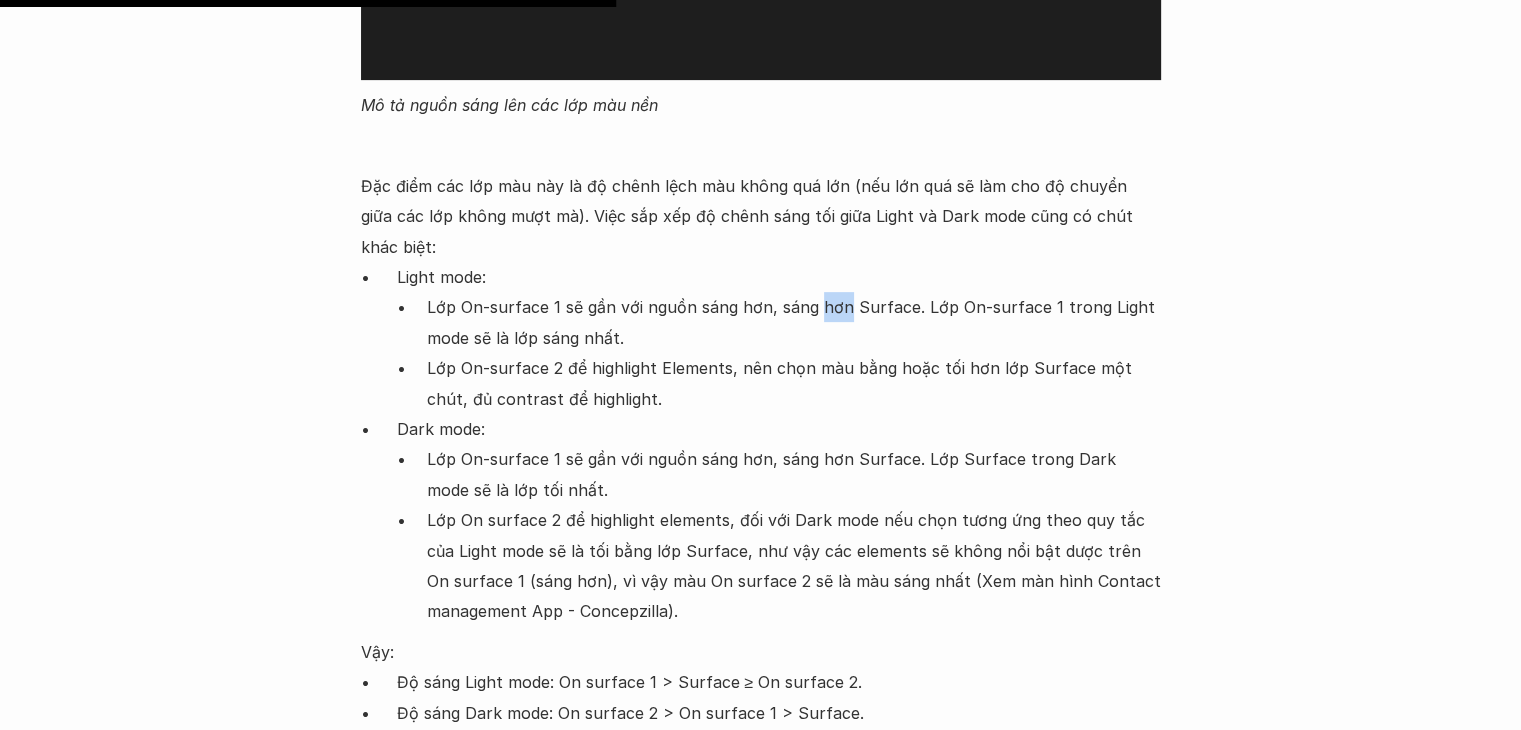 click on "Lớp On-surface 1 sẽ gần với nguồn sáng hơn, sáng hơn Surface. Lớp On-surface 1 trong Light mode sẽ là lớp sáng nhất." at bounding box center [794, 322] 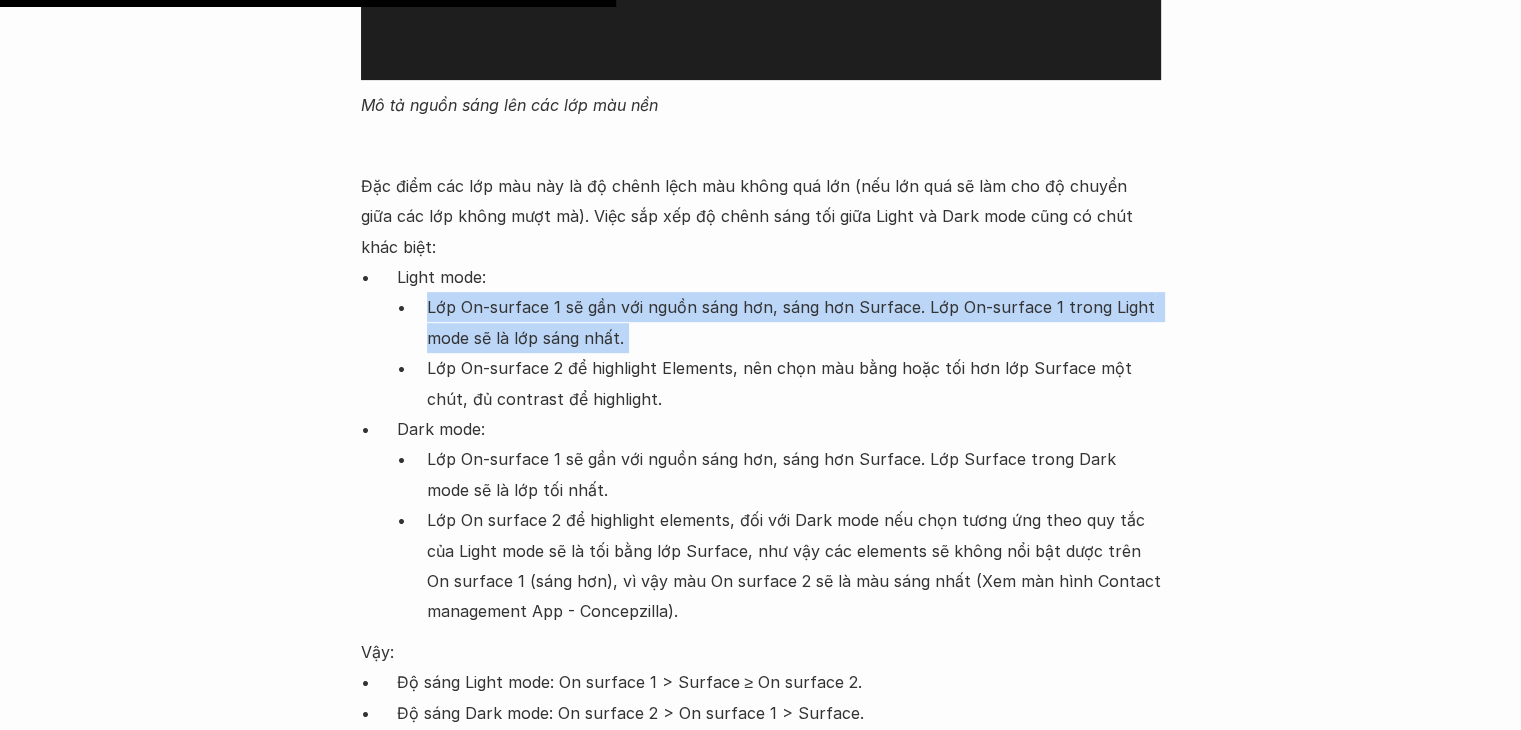 click on "Lớp On-surface 1 sẽ gần với nguồn sáng hơn, sáng hơn Surface. Lớp On-surface 1 trong Light mode sẽ là lớp sáng nhất." at bounding box center [794, 322] 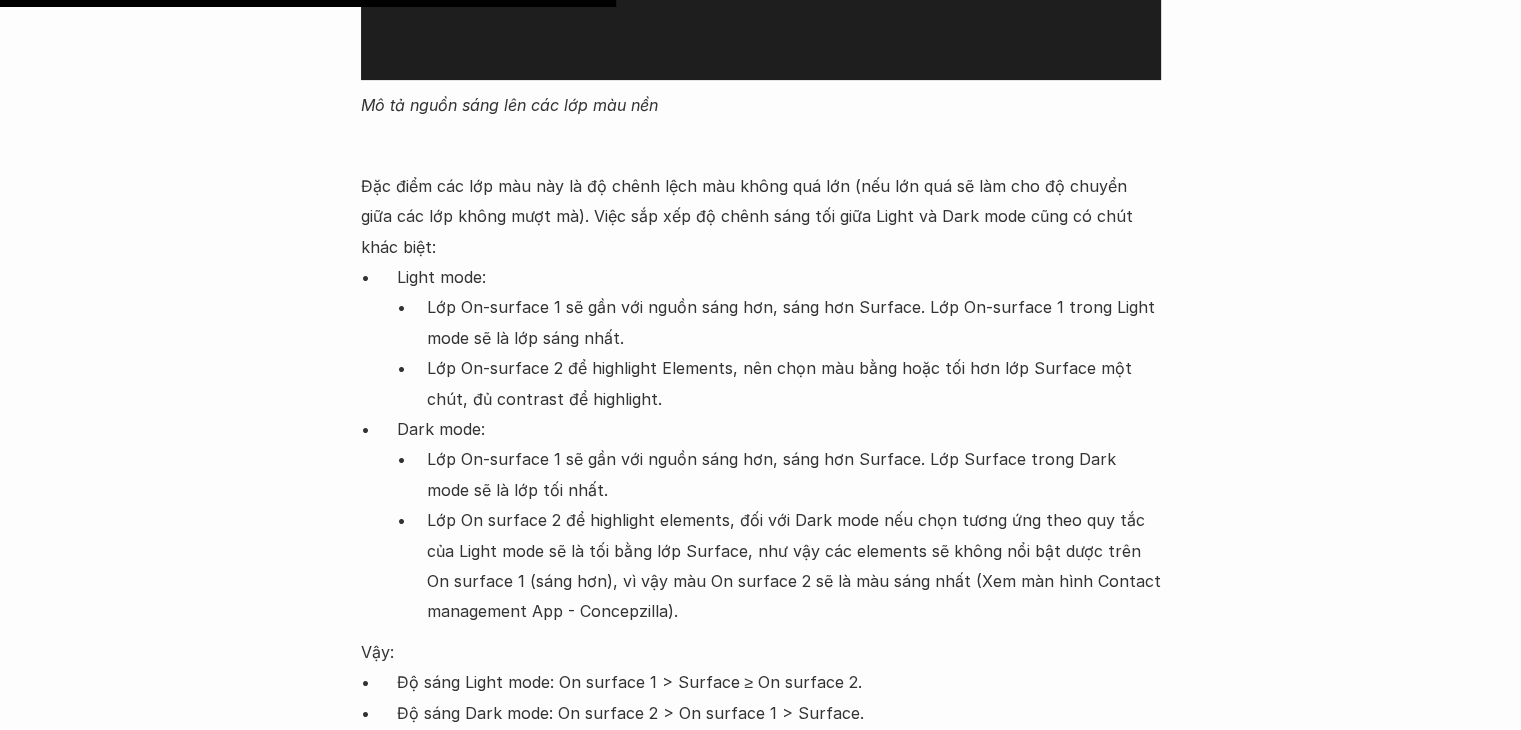 click on "Lớp On-surface 2 để highlight Elements, nên chọn màu bằng hoặc tối hơn lớp Surface một chút, đủ contrast để highlight." at bounding box center [794, 383] 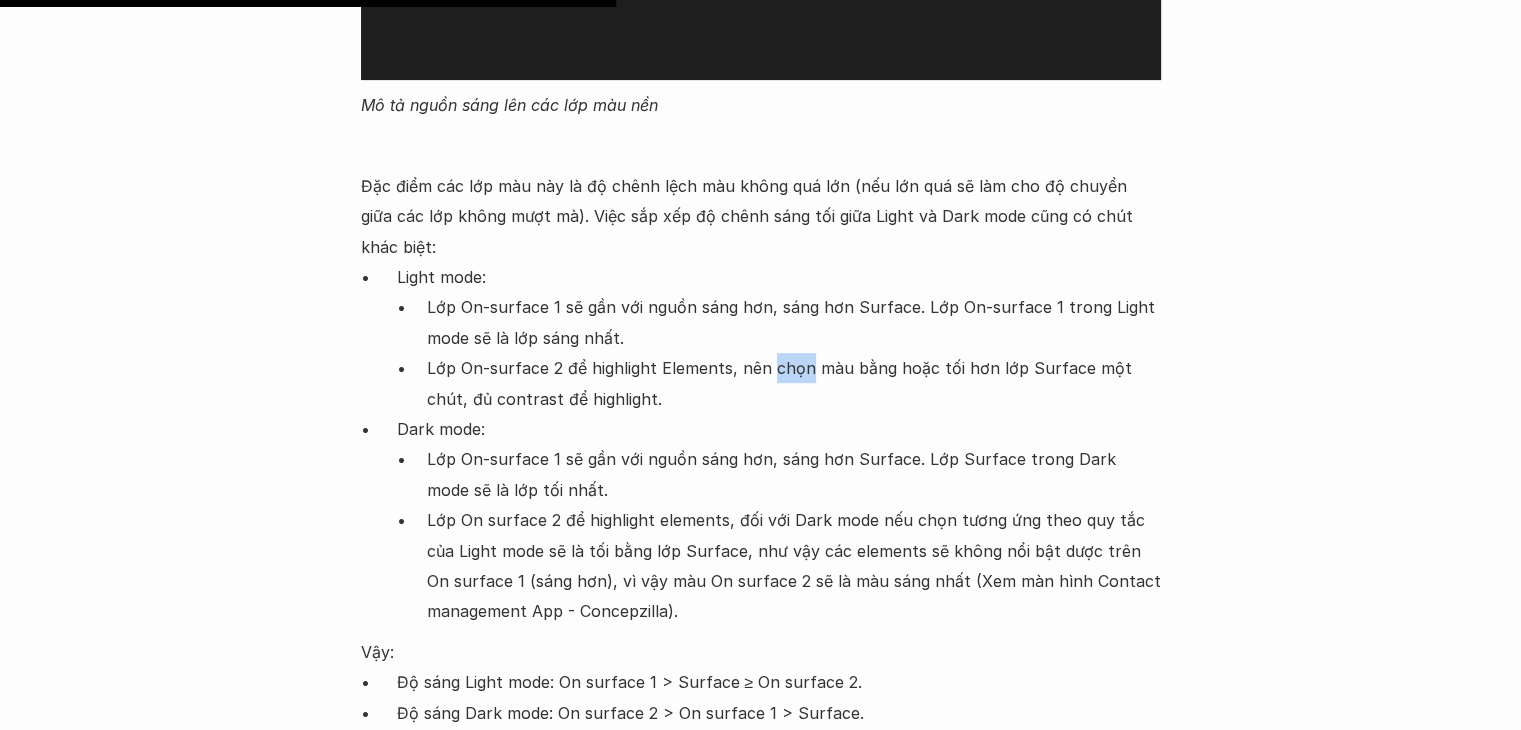 click on "Lớp On-surface 2 để highlight Elements, nên chọn màu bằng hoặc tối hơn lớp Surface một chút, đủ contrast để highlight." at bounding box center [794, 383] 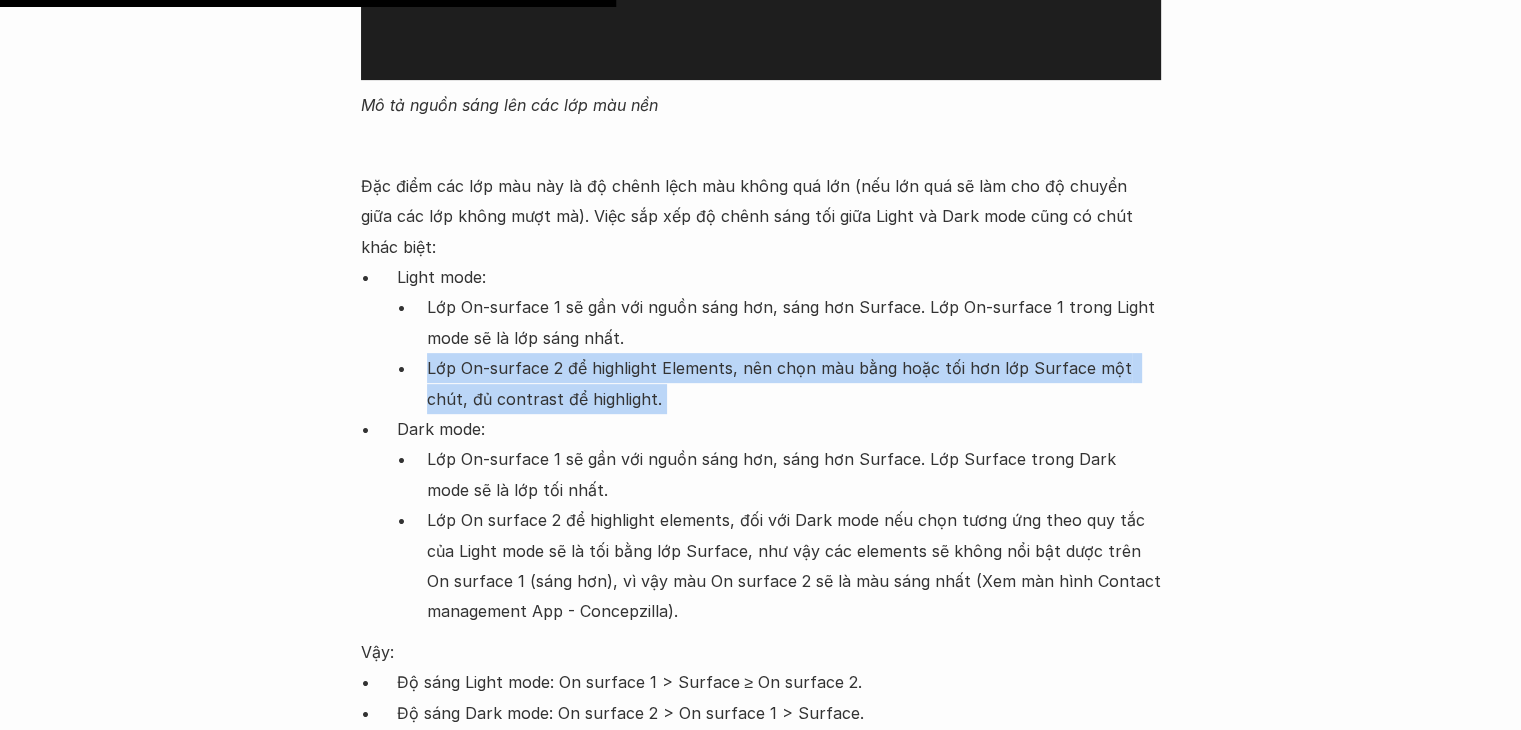 click on "Lớp On-surface 2 để highlight Elements, nên chọn màu bằng hoặc tối hơn lớp Surface một chút, đủ contrast để highlight." at bounding box center [794, 383] 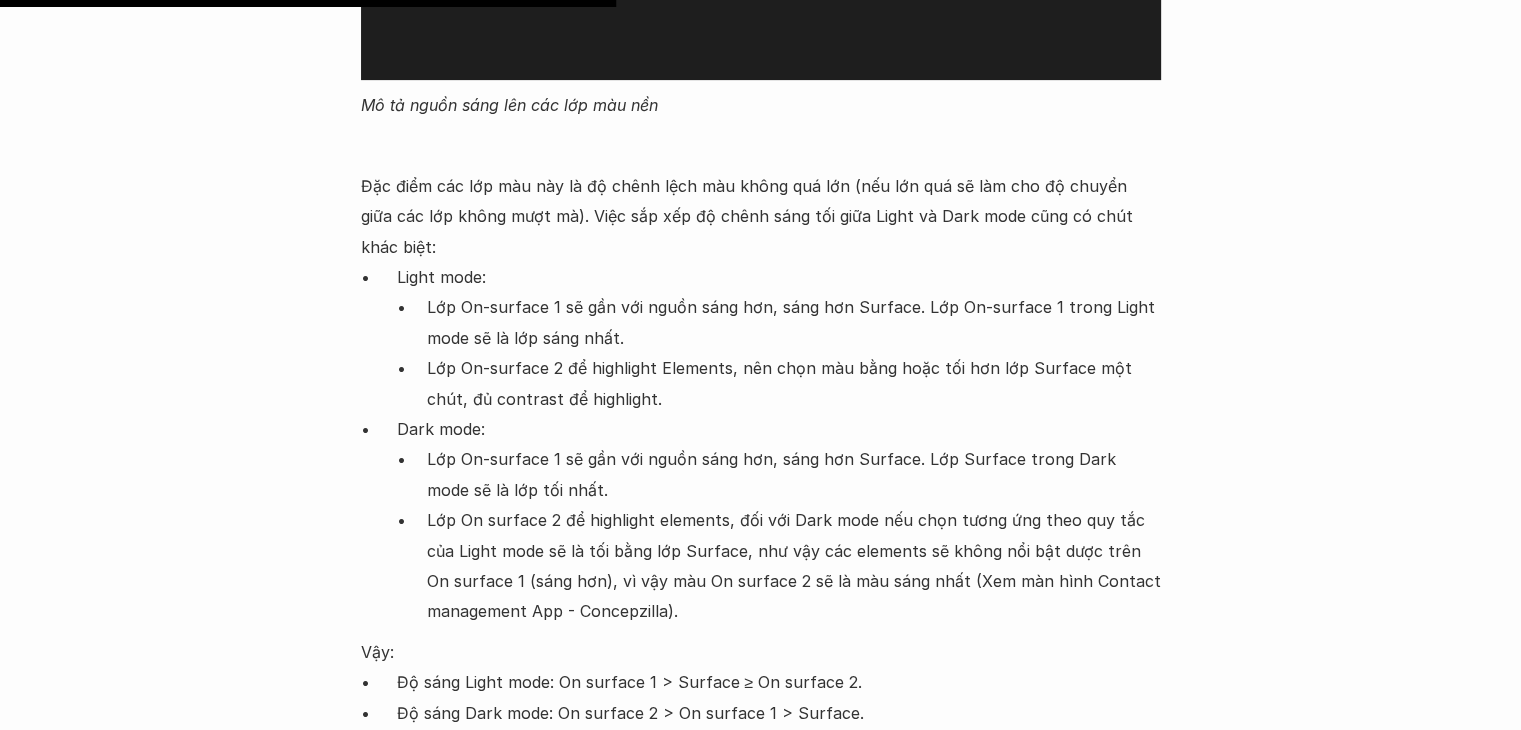 click on "Lớp On-surface 1 sẽ gần với nguồn sáng hơn, sáng hơn Surface. Lớp Surface trong Dark mode sẽ là lớp tối nhất." at bounding box center (794, 474) 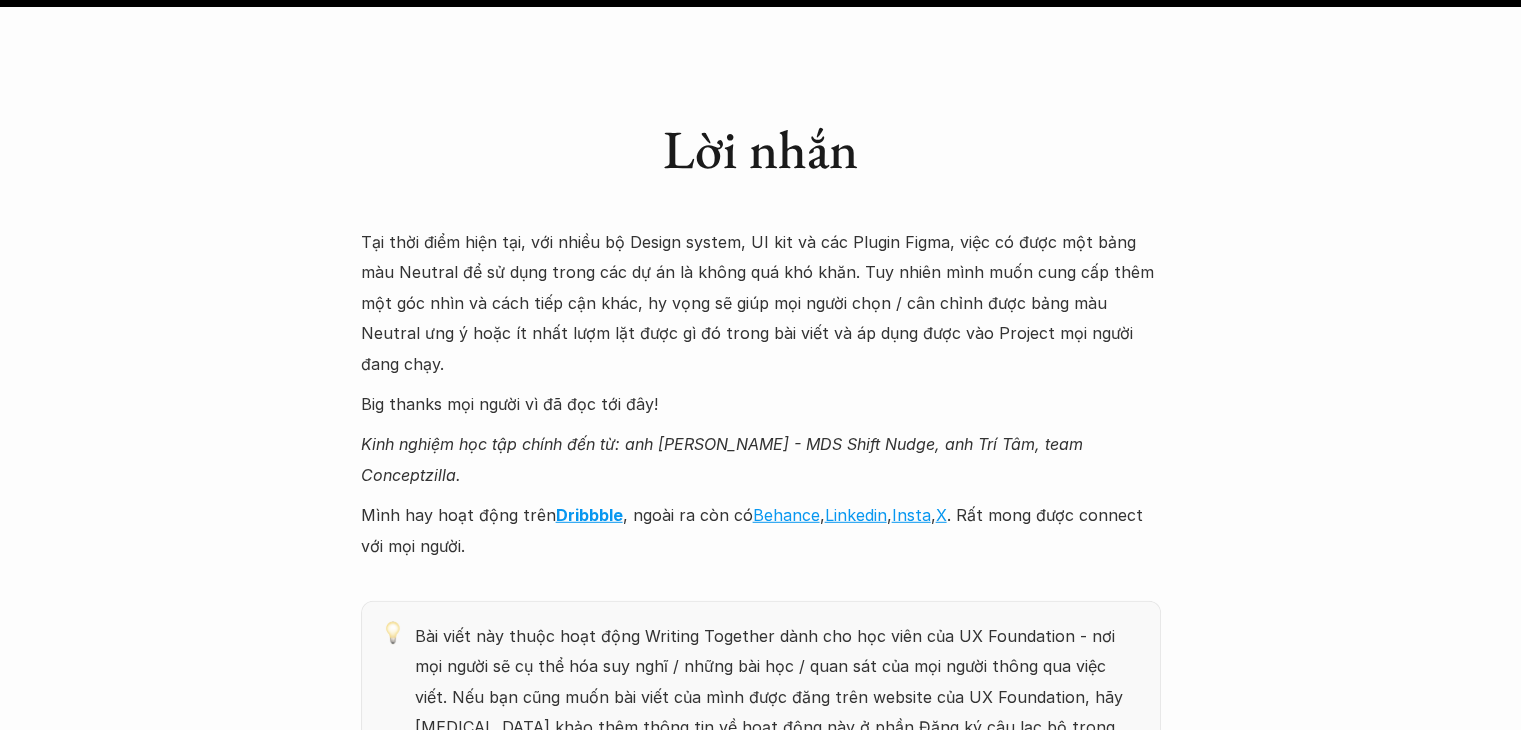 scroll, scrollTop: 20708, scrollLeft: 0, axis: vertical 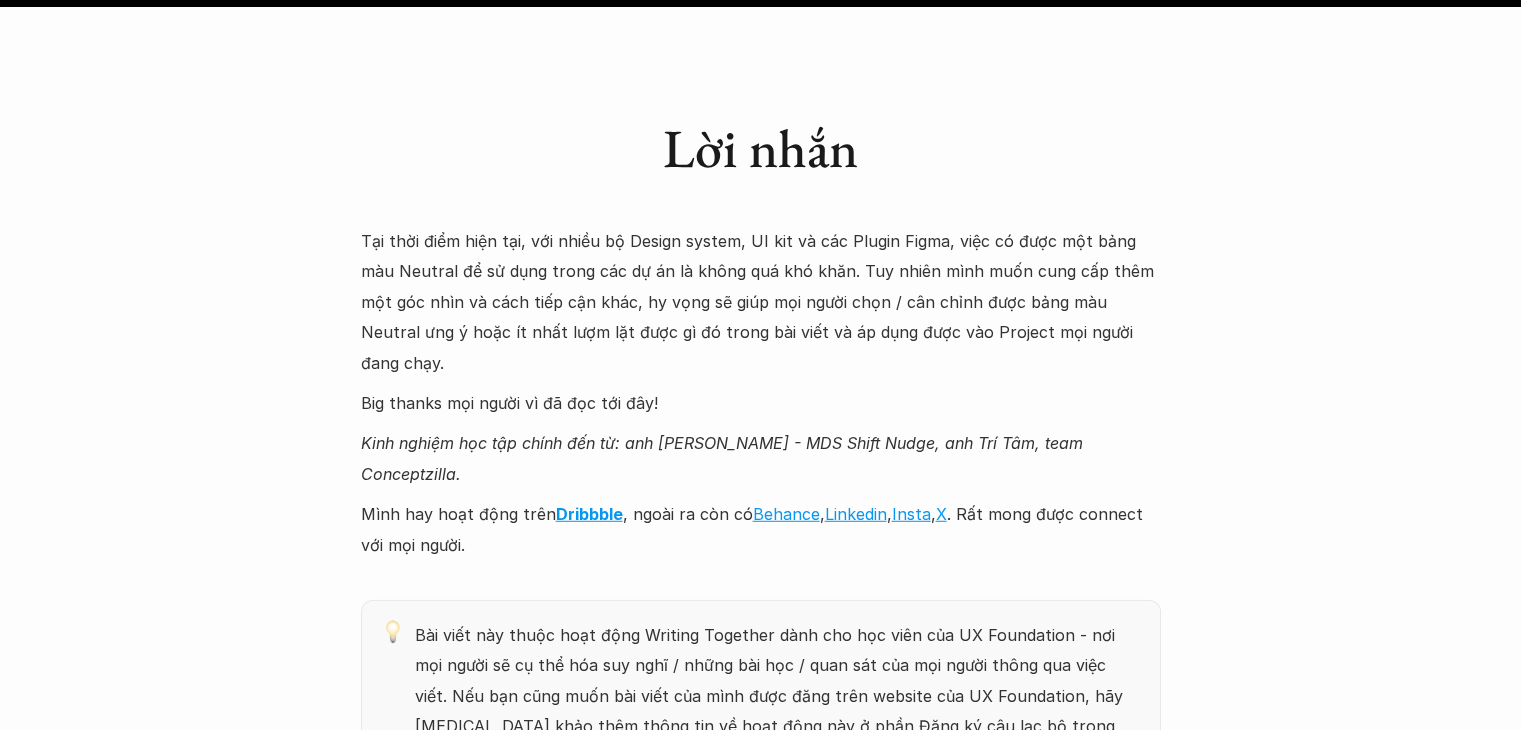 click on "Kinh nghiệm học tập chính đến từ: anh [PERSON_NAME] - MDS Shift Nudge, anh Trí Tâm, team Conceptzilla." at bounding box center [724, 458] 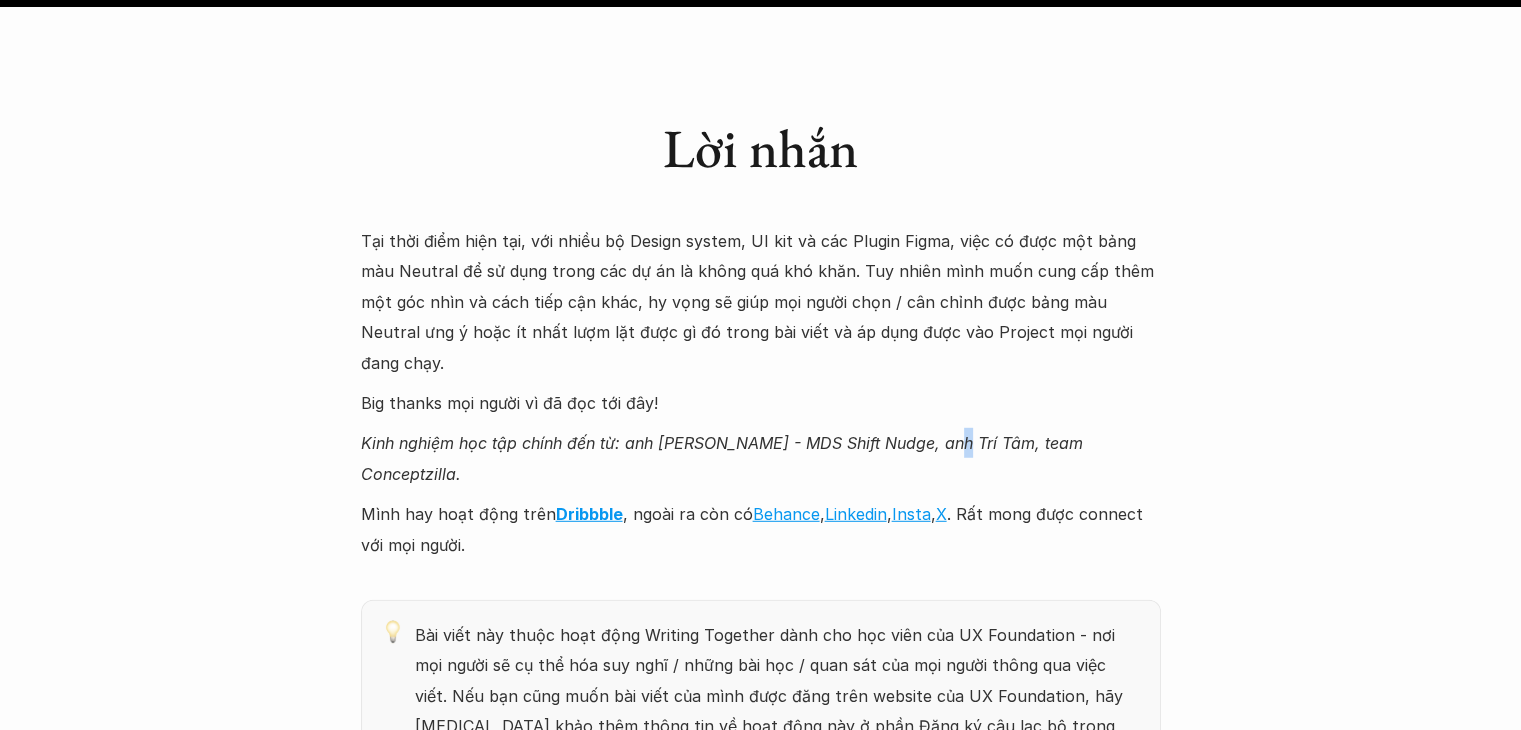 click on "Kinh nghiệm học tập chính đến từ: anh [PERSON_NAME] - MDS Shift Nudge, anh Trí Tâm, team Conceptzilla." at bounding box center (724, 458) 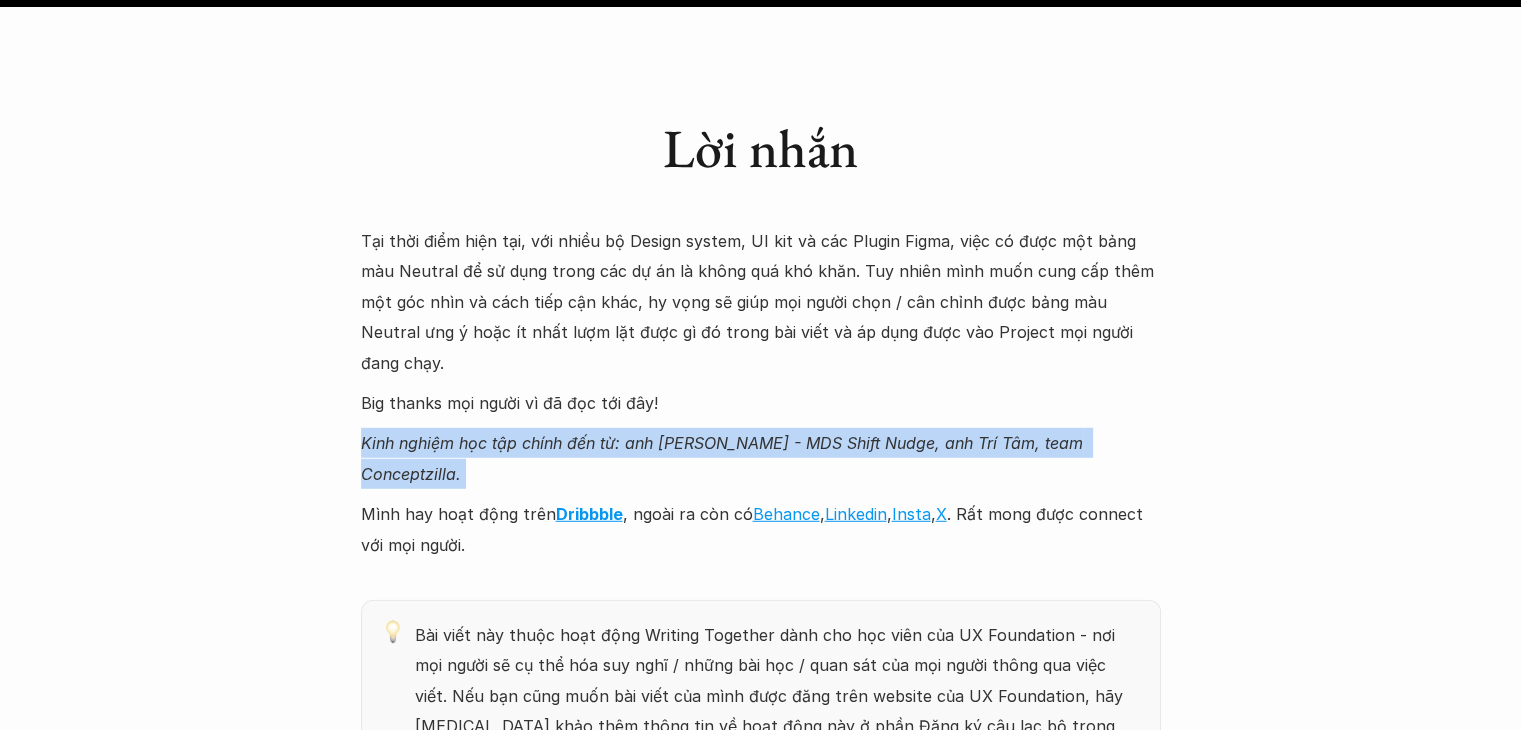 click on "Kinh nghiệm học tập chính đến từ: anh [PERSON_NAME] - MDS Shift Nudge, anh Trí Tâm, team Conceptzilla." at bounding box center (724, 458) 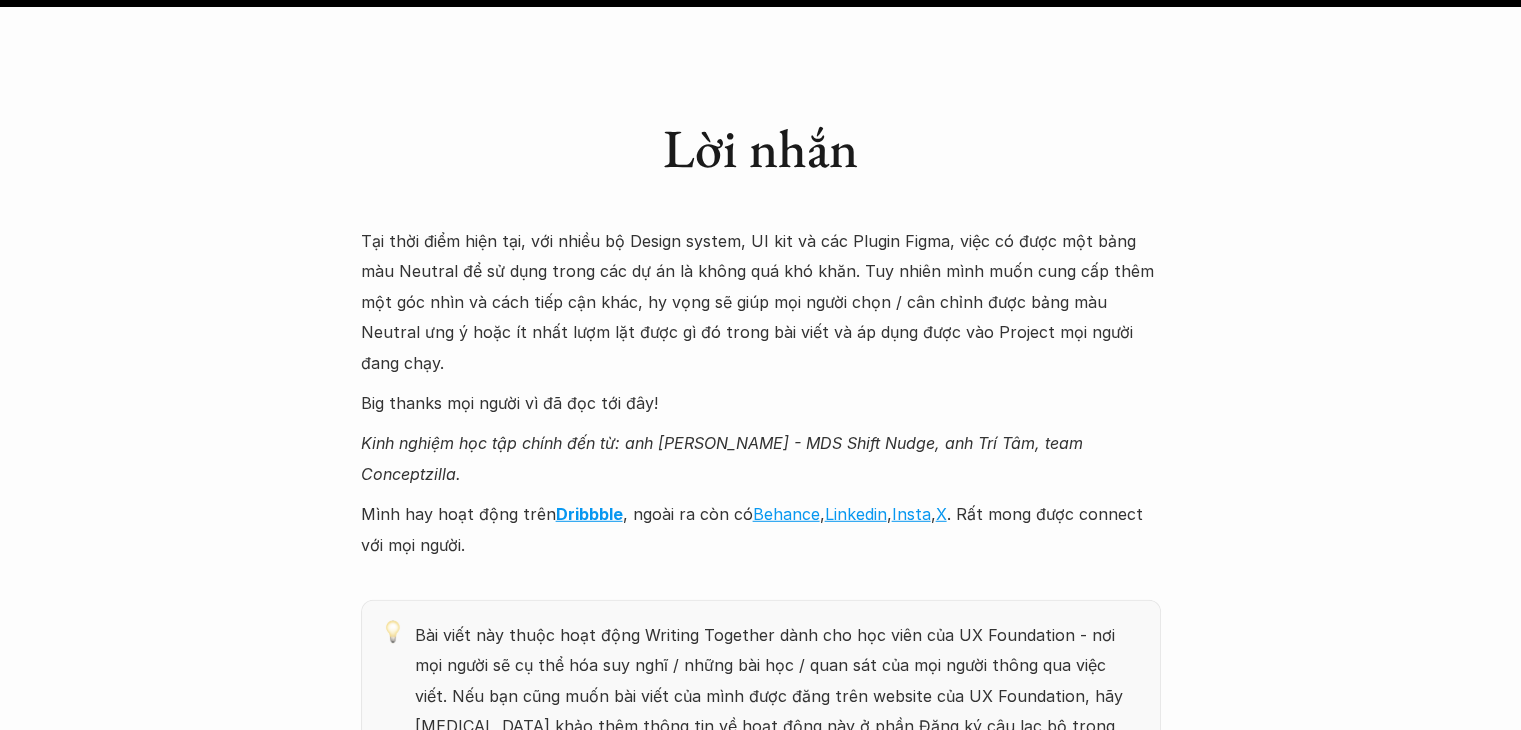 click on "Mình hay hoạt động trên  Dribbble , ngoài ra còn có  Behance ,  Linkedin ,  Insta ,  X . Rất mong được connect với mọi người." at bounding box center (761, 529) 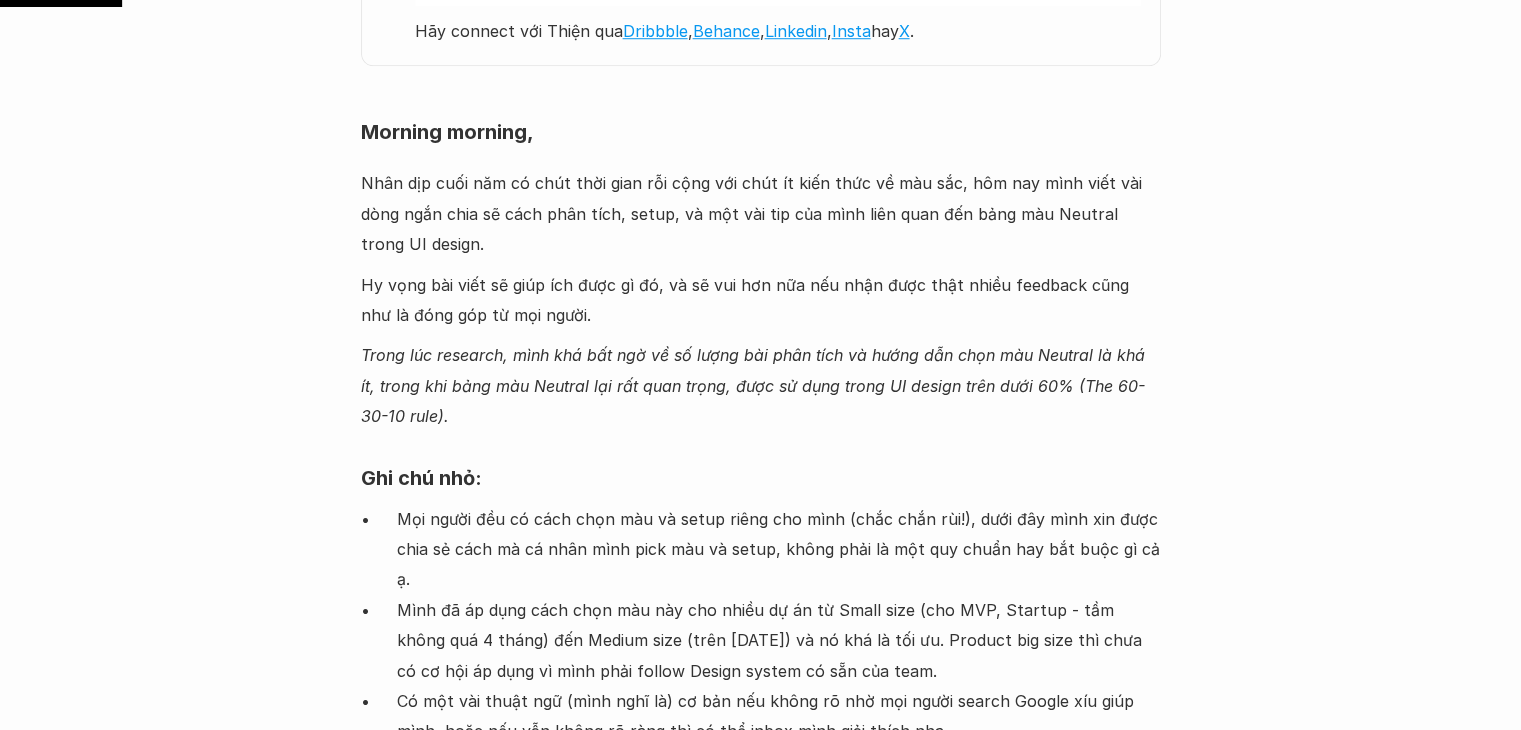scroll, scrollTop: 1651, scrollLeft: 0, axis: vertical 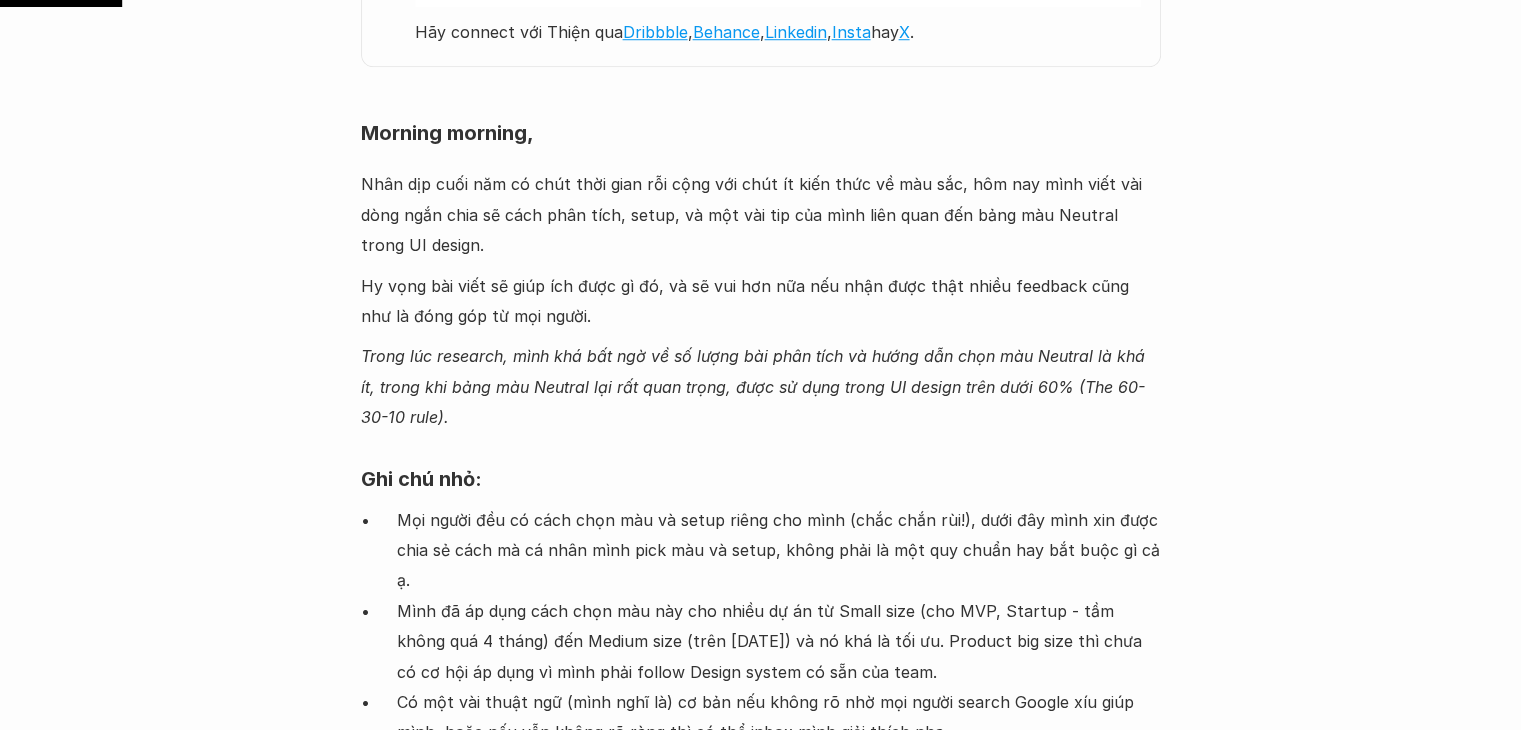 click on "Trong lúc research, mình khá bất ngờ về số lượng bài phân tích và hướng dẫn chọn màu Neutral là khá ít, trong khi bảng màu Neutral lại rất quan trọng, được sử dụng trong UI design trên dưới 60% (The 60-30-10 rule)." at bounding box center (761, 386) 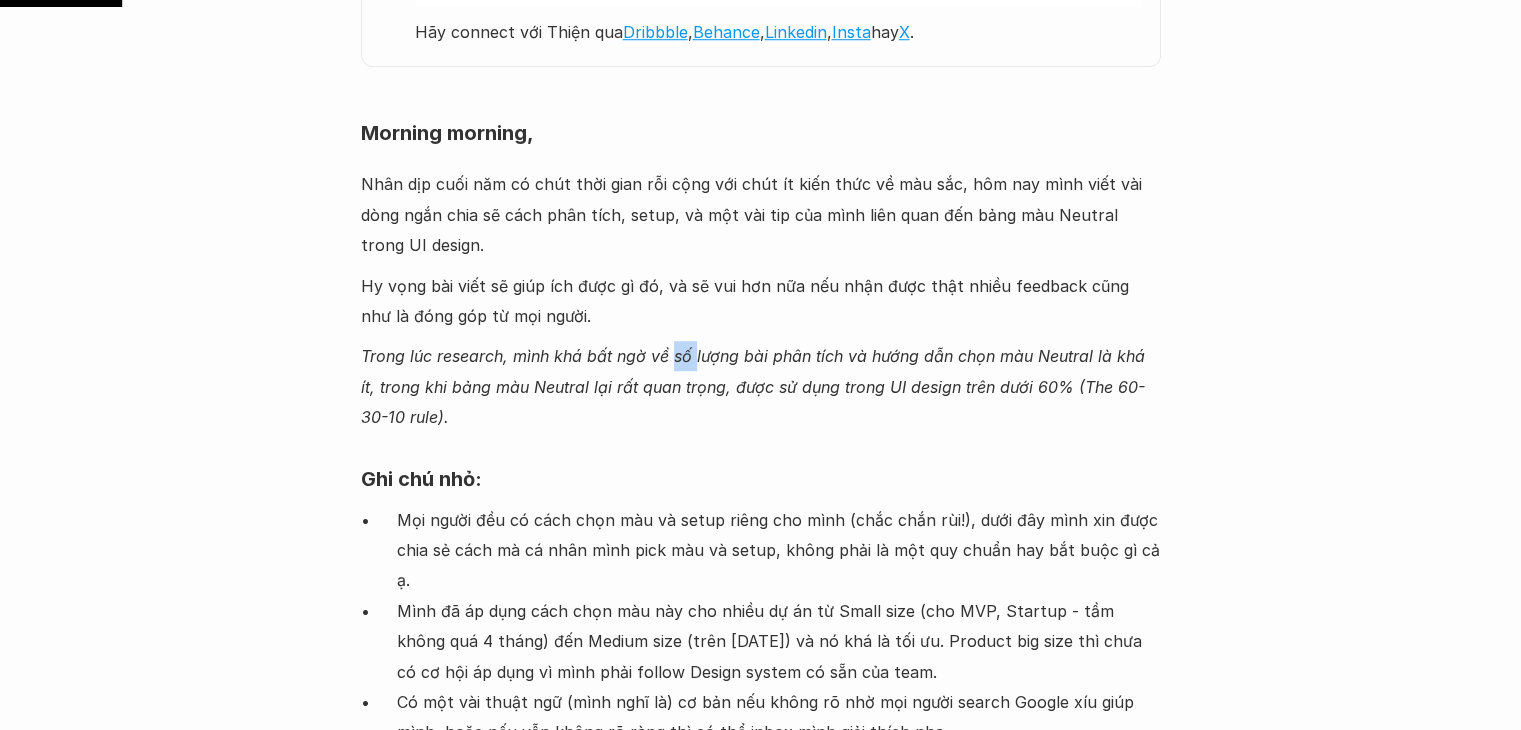 click on "Trong lúc research, mình khá bất ngờ về số lượng bài phân tích và hướng dẫn chọn màu Neutral là khá ít, trong khi bảng màu Neutral lại rất quan trọng, được sử dụng trong UI design trên dưới 60% (The 60-30-10 rule)." at bounding box center [761, 386] 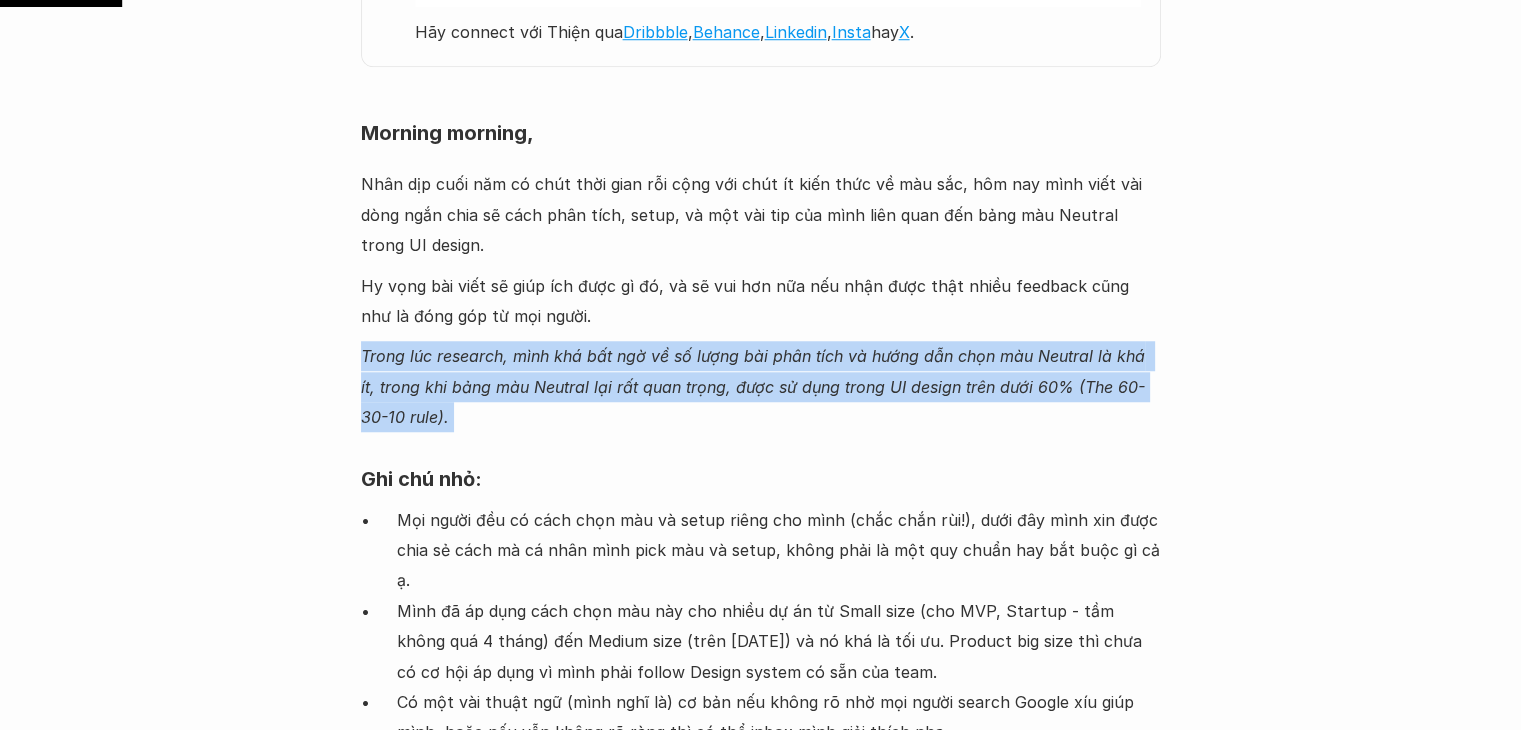 drag, startPoint x: 672, startPoint y: 341, endPoint x: 720, endPoint y: 367, distance: 54.589375 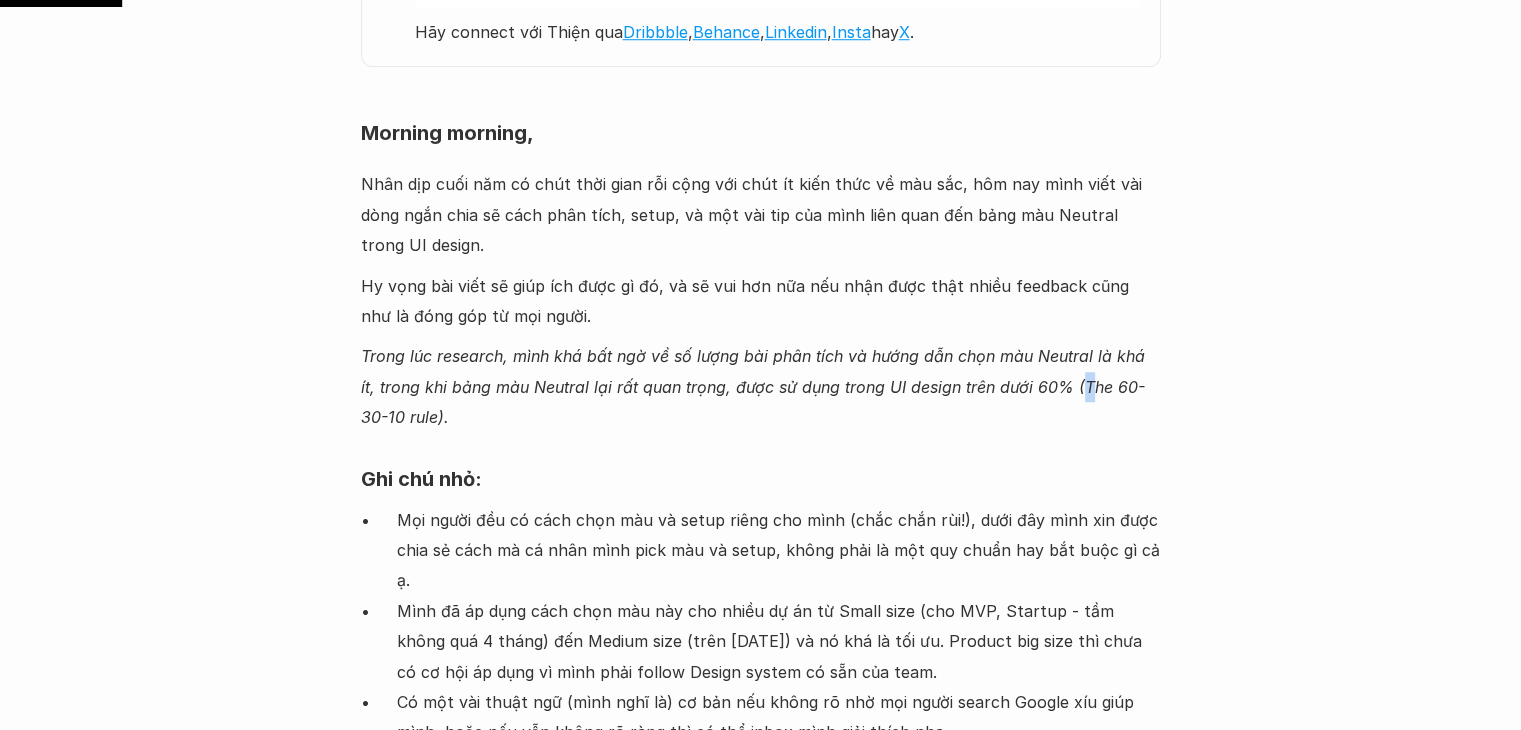 click on "Trong lúc research, mình khá bất ngờ về số lượng bài phân tích và hướng dẫn chọn màu Neutral là khá ít, trong khi bảng màu Neutral lại rất quan trọng, được sử dụng trong UI design trên dưới 60% (The 60-30-10 rule)." at bounding box center (755, 386) 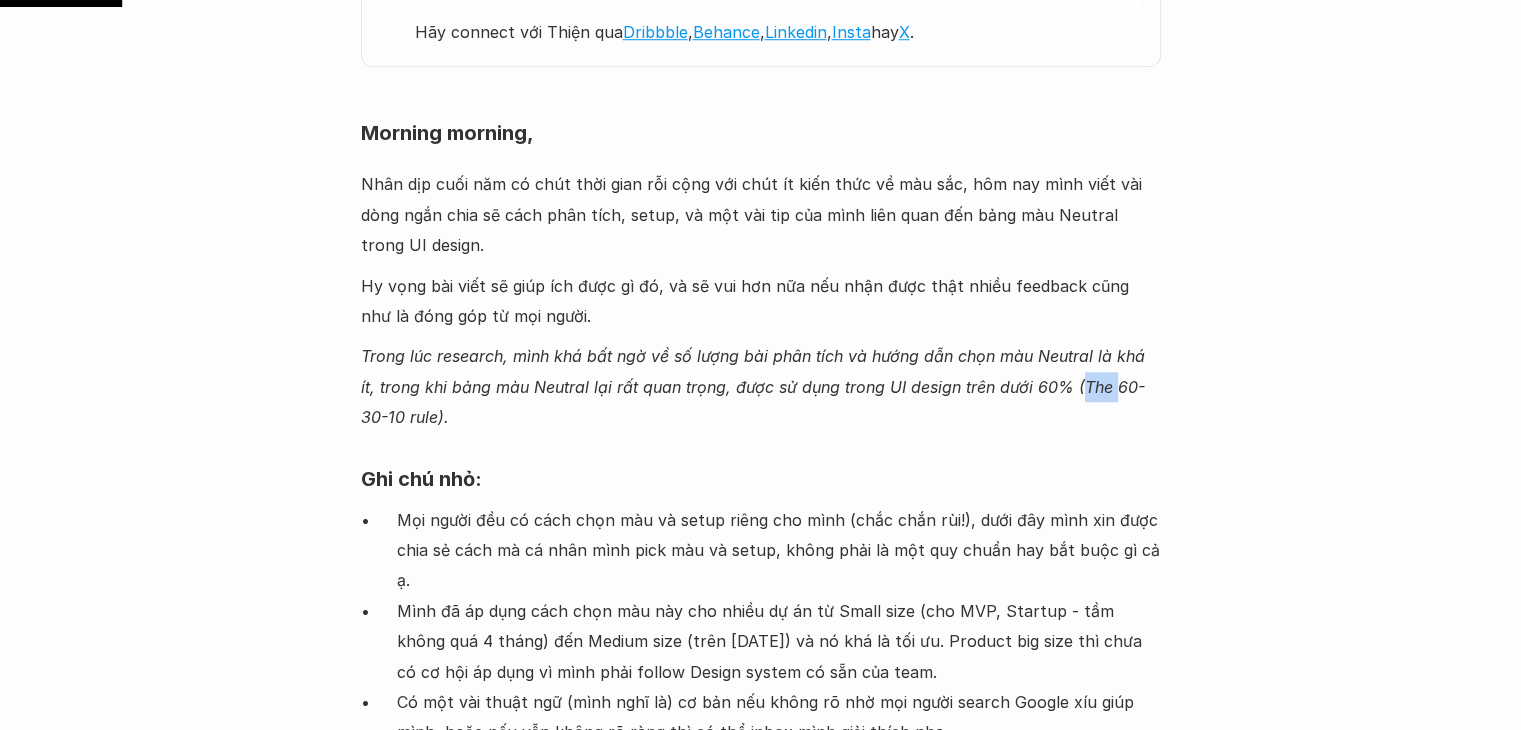 click on "Trong lúc research, mình khá bất ngờ về số lượng bài phân tích và hướng dẫn chọn màu Neutral là khá ít, trong khi bảng màu Neutral lại rất quan trọng, được sử dụng trong UI design trên dưới 60% (The 60-30-10 rule)." at bounding box center (755, 386) 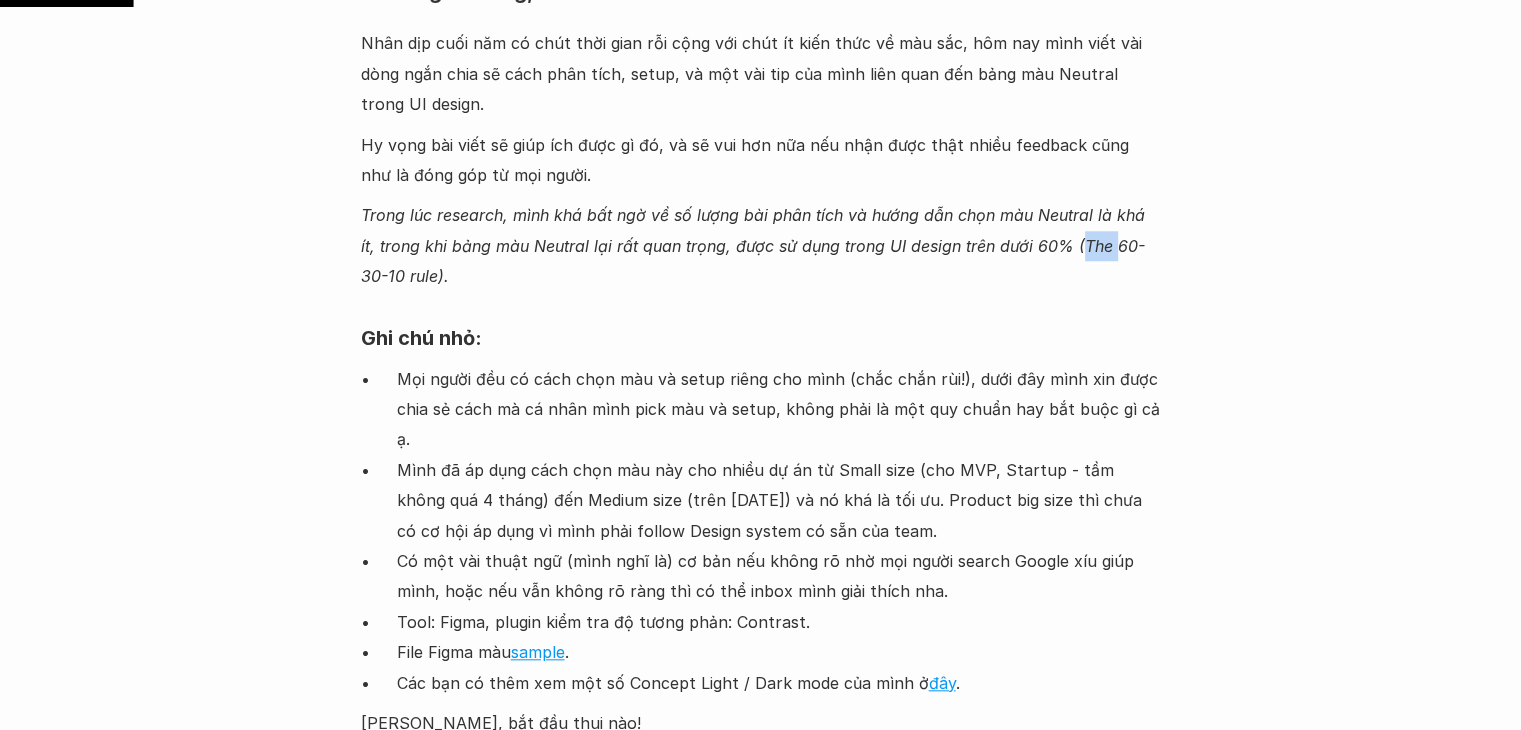 scroll, scrollTop: 1804, scrollLeft: 0, axis: vertical 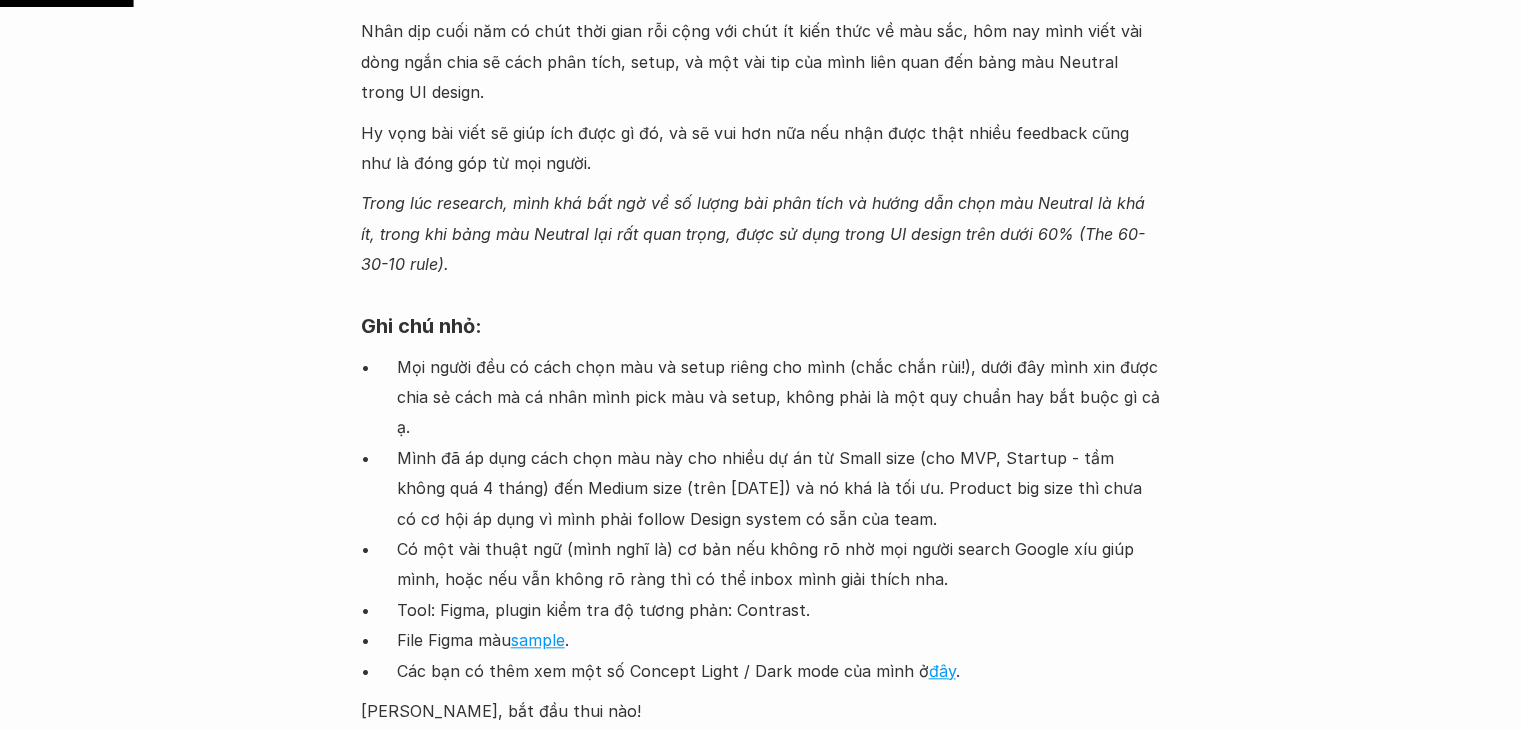 click on "Mọi người đều có cách chọn màu và setup riêng cho mình (chắc chắn rùi!), dưới đây mình xin được chia sẻ cách mà cá nhân mình pick màu và setup, không phải là một quy chuẩn hay bắt buộc gì cả ạ." at bounding box center [779, 397] 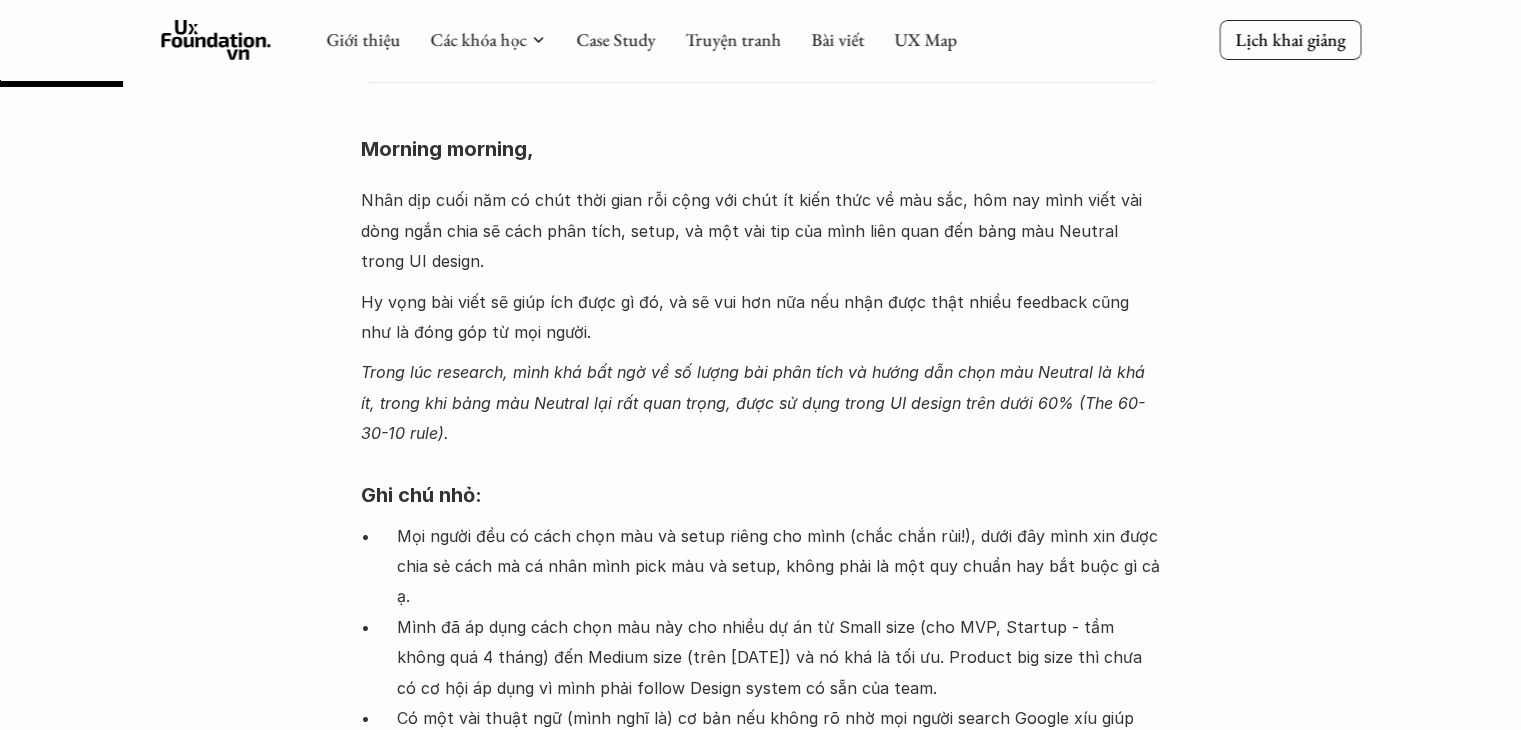 scroll, scrollTop: 1632, scrollLeft: 0, axis: vertical 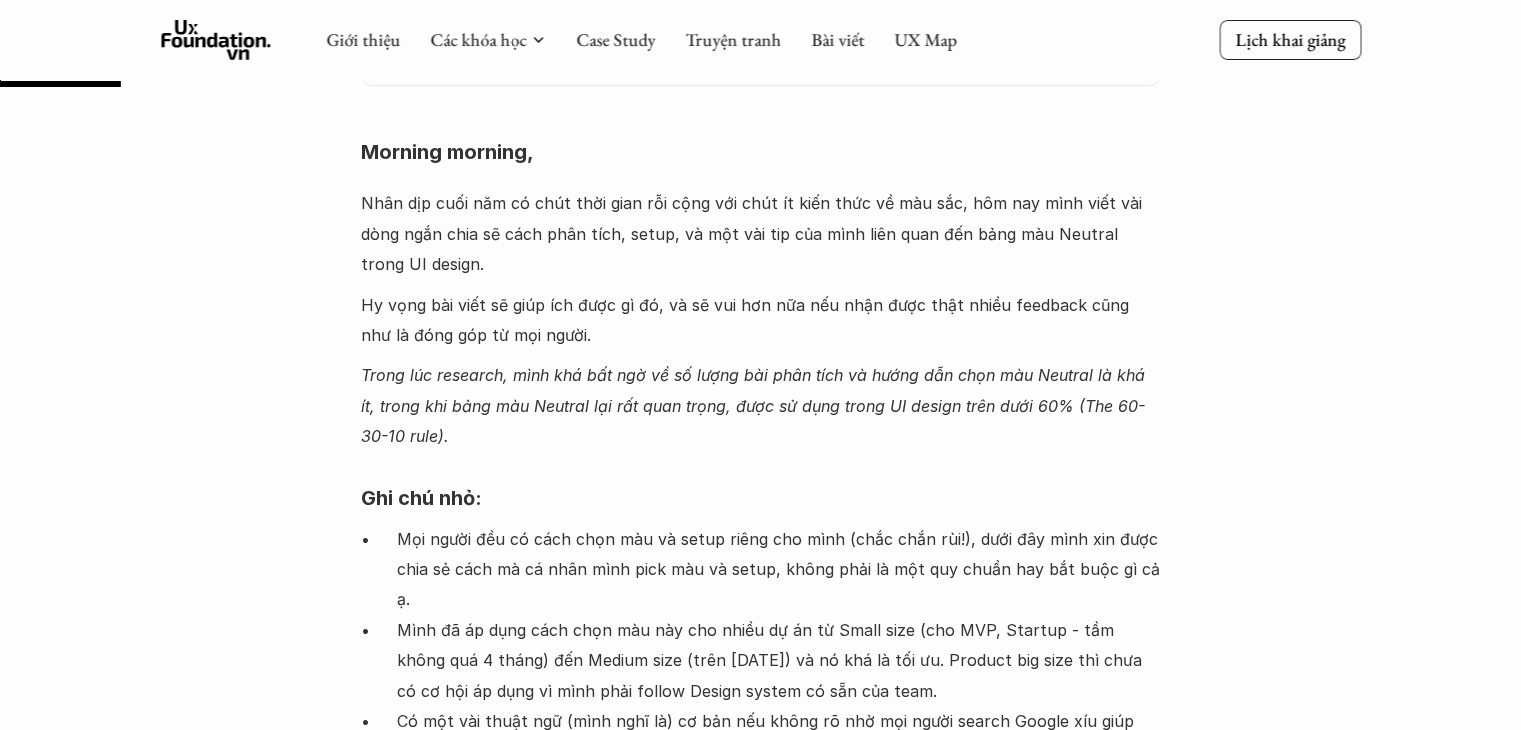 click on "Lúa hóa kiến thức Chọn bảng màu  Neutral trong UI design 🕔  [DATE] 🧑‍🎓  [PERSON_NAME] Về tác giả Bài viết này được viết bởi [PERSON_NAME]. Từ một Kỹ sư, [PERSON_NAME] đã quyết định chuyển ngành ở độ tuổi 33 tuổi. Hiện nay, Thiện đã là UI/UX Designer tại Pacific Business Group có trụ sở ở [US_STATE], [GEOGRAPHIC_DATA]. Đồng thời, [PERSON_NAME] cũng là một học viên có nỗ lực phi thường trong những lớp UX Foundation đầu tiên. Hãy connect với Thiện qua  Dribbble ,  Behance ,  Linkedin ,  Insta  hay  X . Morning morning, Nhân dịp cuối năm có chút thời gian rỗi cộng với chút ít kiến thức về màu sắc, hôm nay mình viết vài dòng ngắn chia sẽ cách phân tích, setup, và một vài tip của mình liên quan đến bảng màu Neutral trong UI design. Ghi chú nhỏ: Tool: Figma, plugin kiểm tra độ tương phản: Contrast. File Figma màu  sample . đây . Chapter 01 ," at bounding box center (760, 9168) 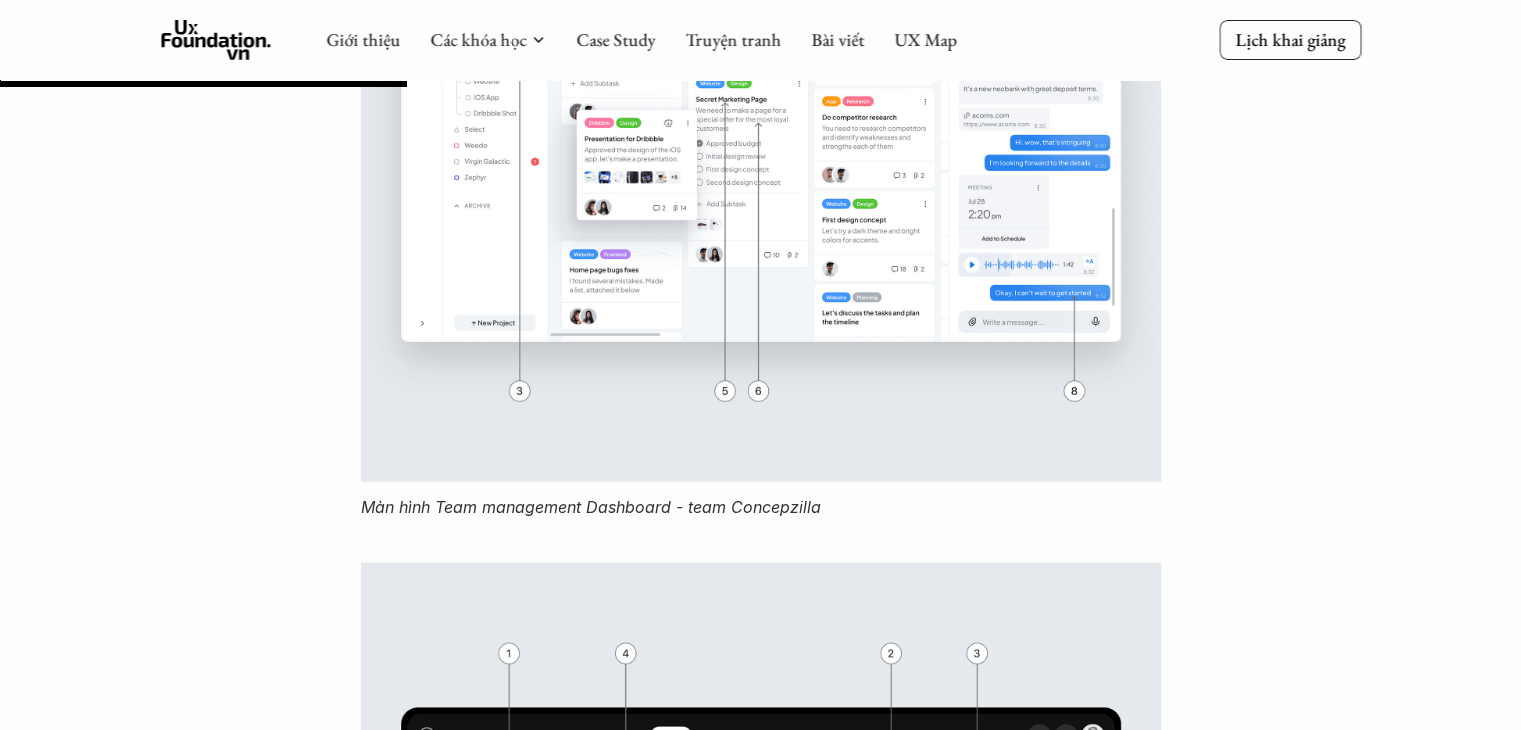 scroll, scrollTop: 6466, scrollLeft: 0, axis: vertical 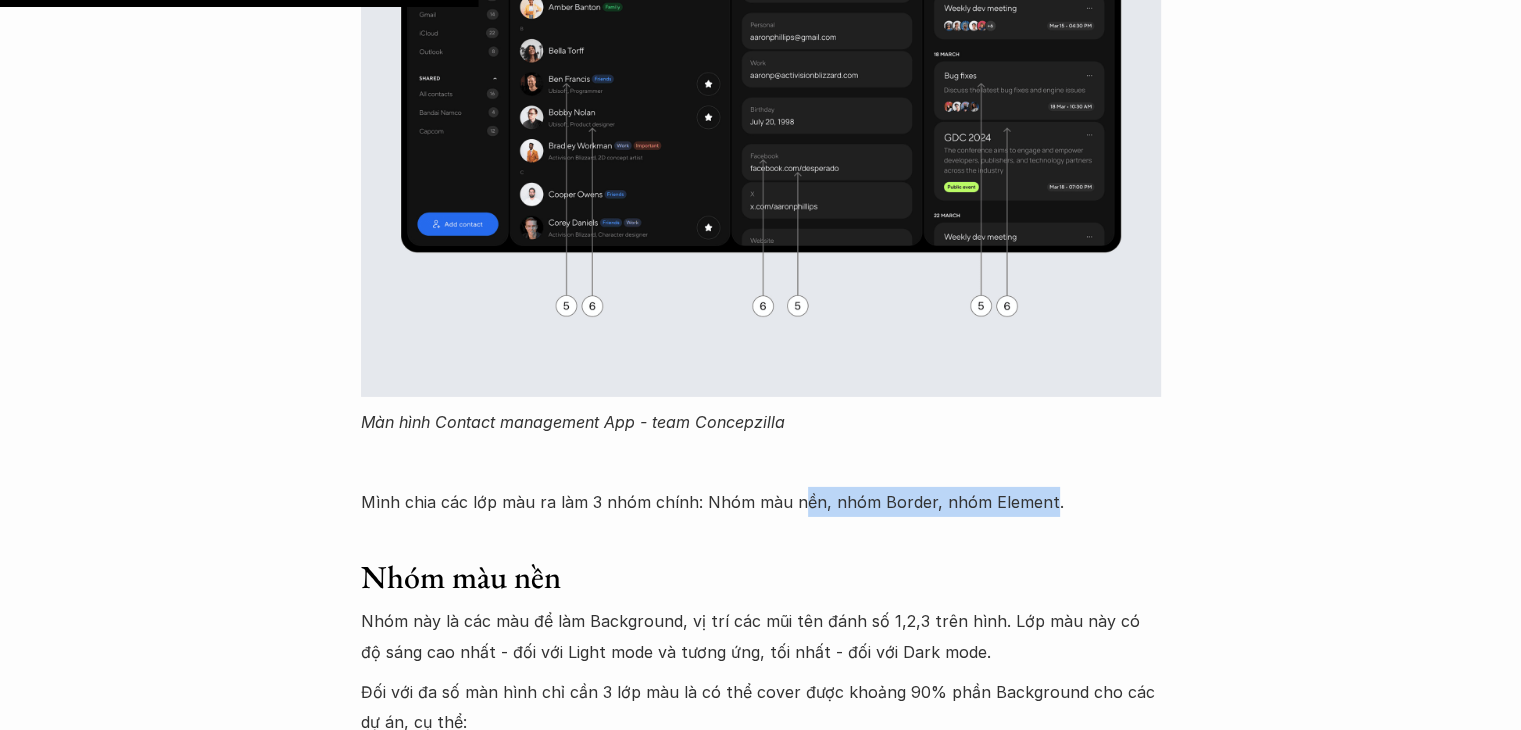 drag, startPoint x: 792, startPoint y: 481, endPoint x: 1034, endPoint y: 484, distance: 242.0186 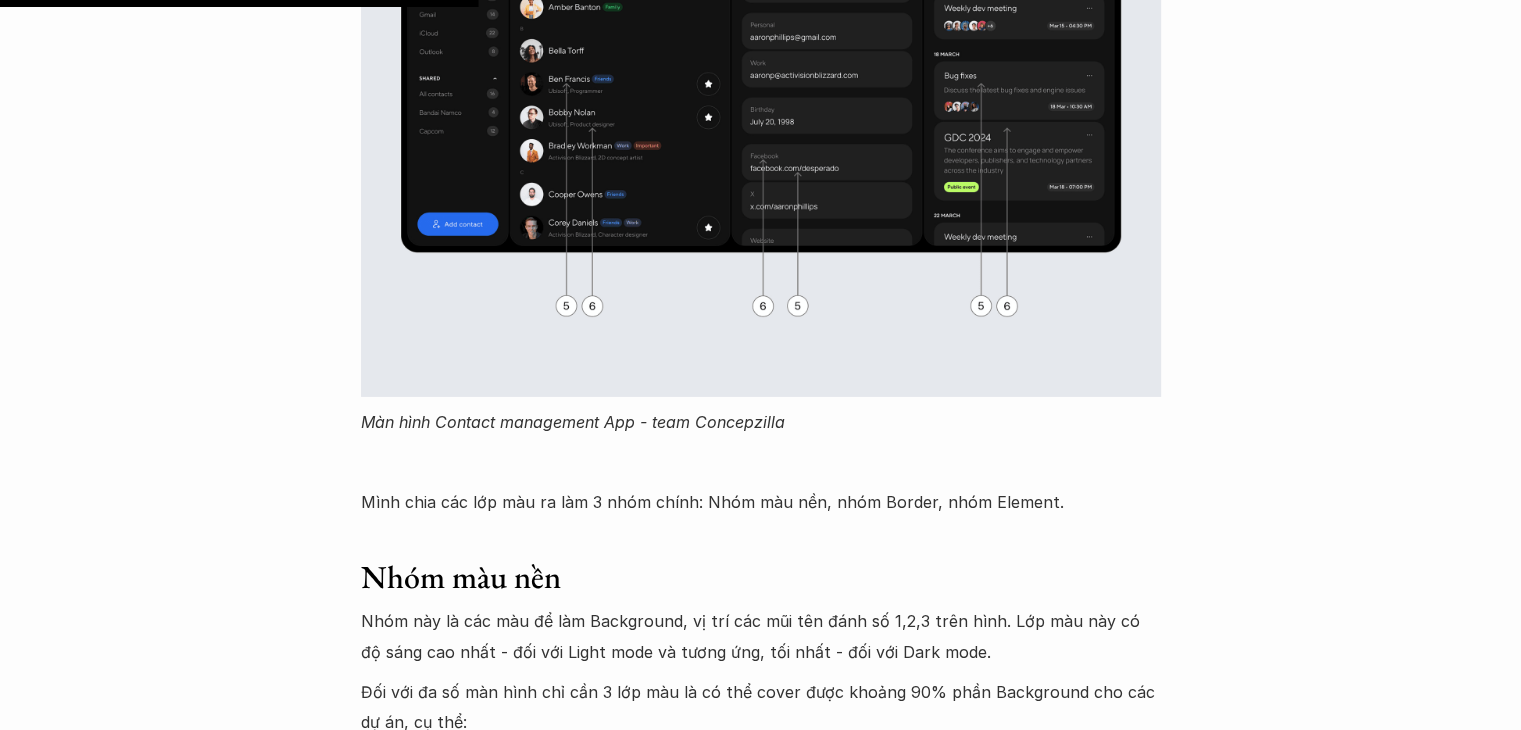 click on "Mình chia các lớp màu ra làm 3 nhóm chính: Nhóm màu nền, nhóm Border, nhóm Element." at bounding box center [761, 502] 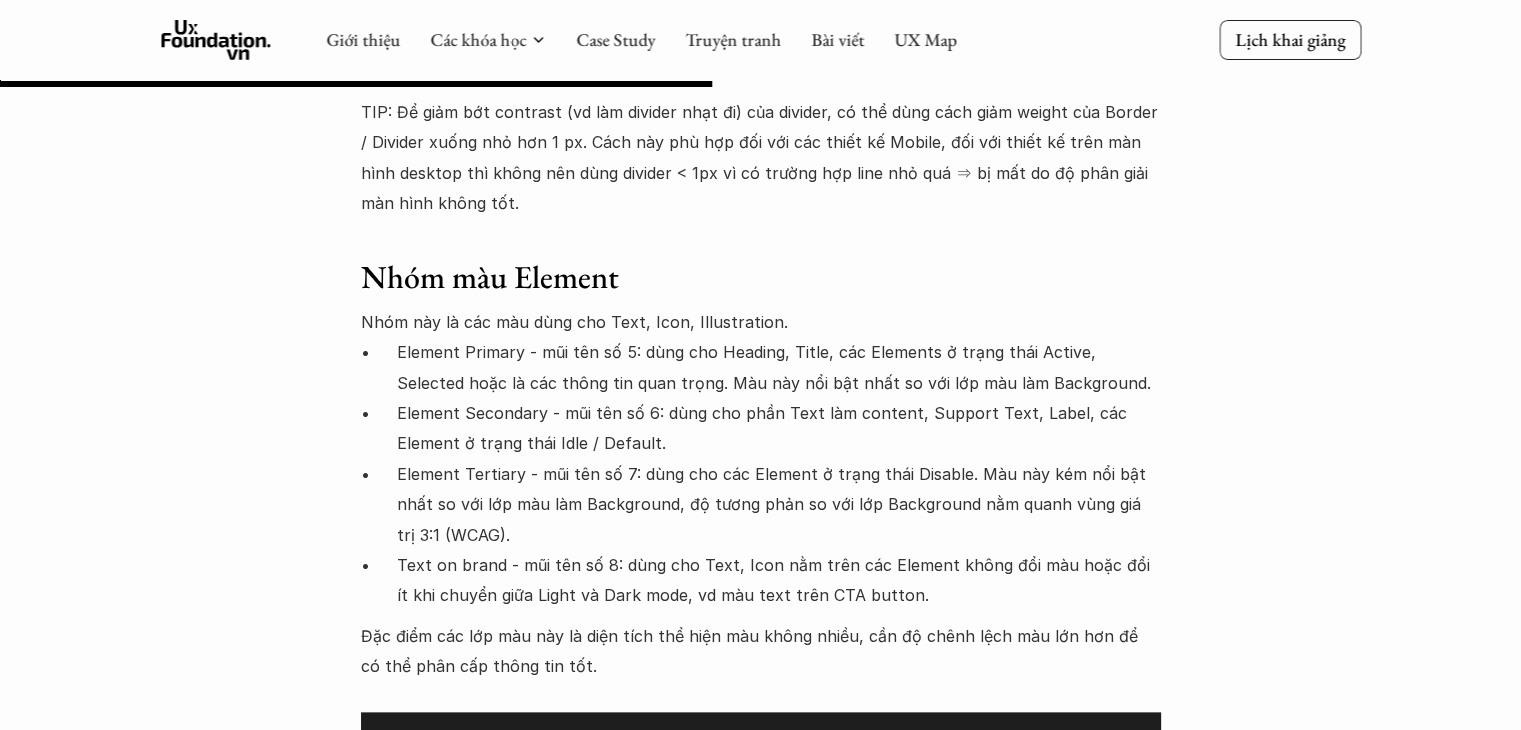 scroll, scrollTop: 9624, scrollLeft: 0, axis: vertical 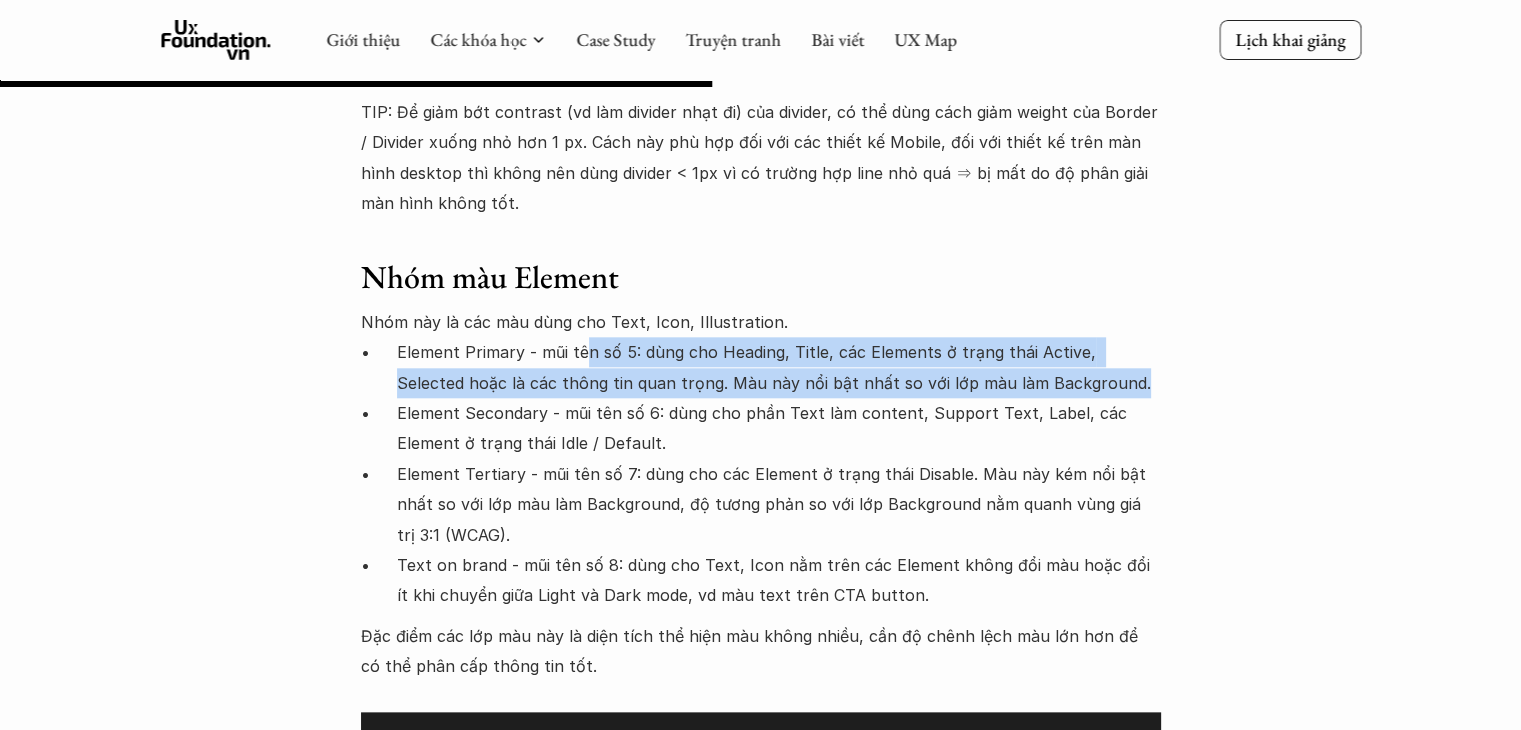 drag, startPoint x: 583, startPoint y: 261, endPoint x: 1092, endPoint y: 291, distance: 509.88333 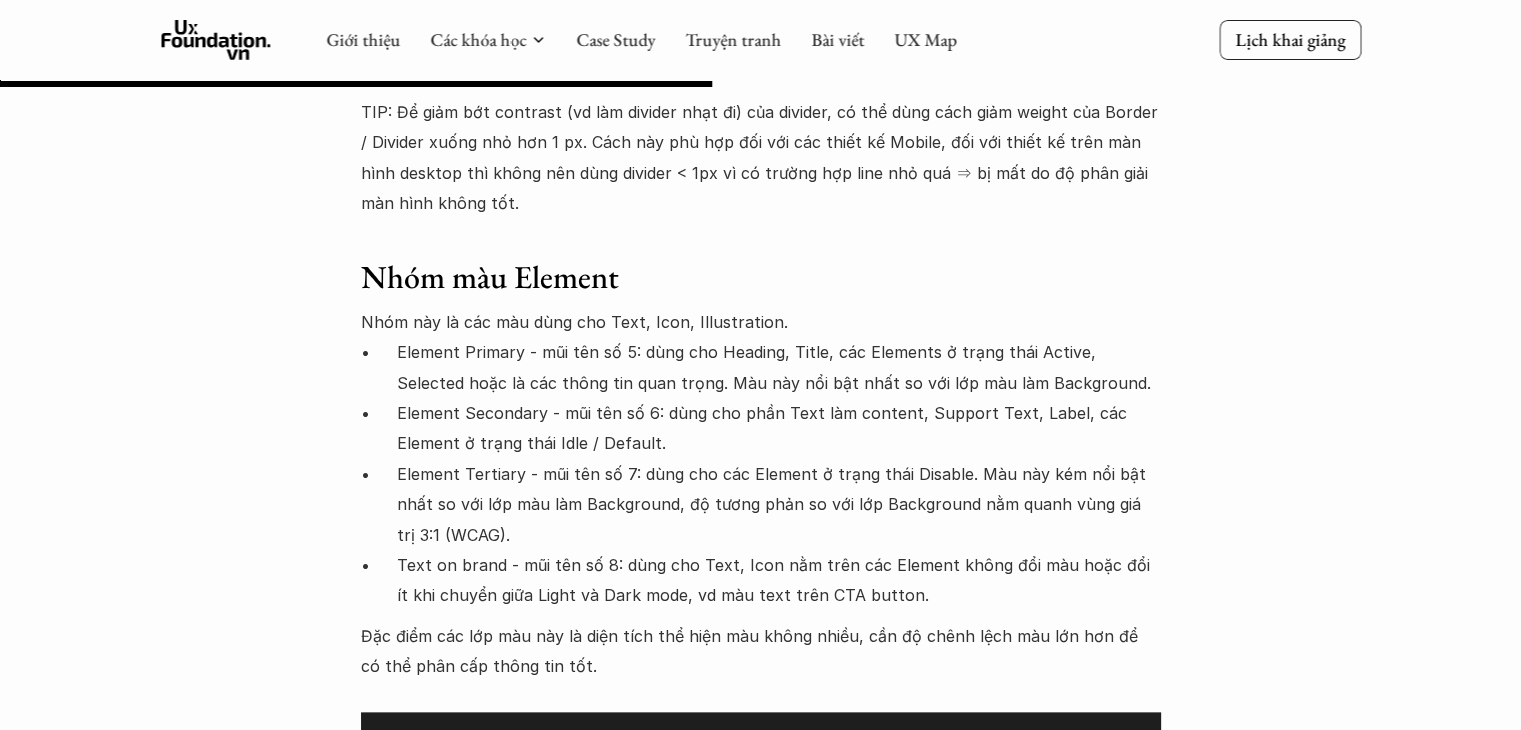 click on "Element Secondary - mũi tên số 6: dùng cho phần Text làm content, Support Text, Label, các Element ở trạng thái Idle / Default." at bounding box center [779, 428] 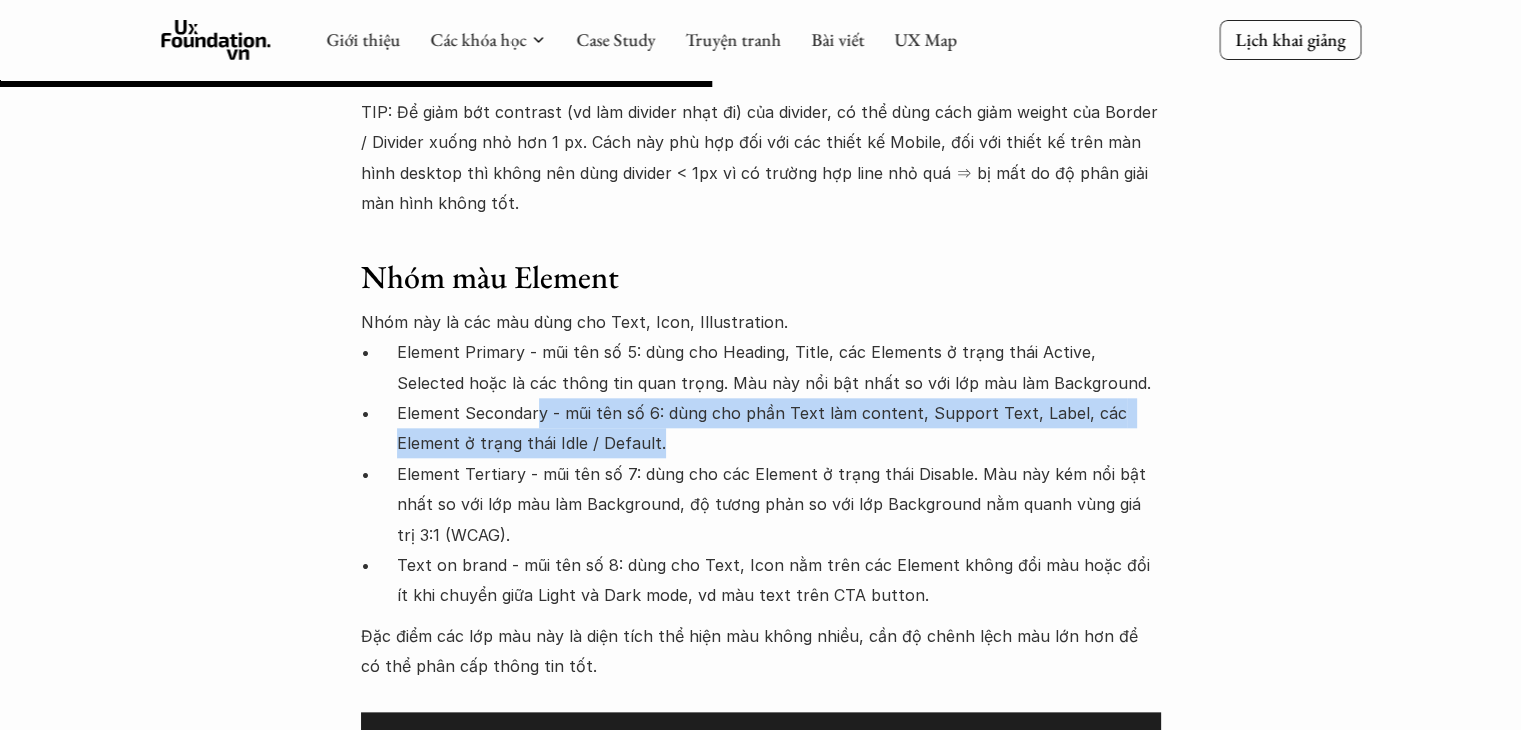 drag, startPoint x: 537, startPoint y: 322, endPoint x: 922, endPoint y: 359, distance: 386.77383 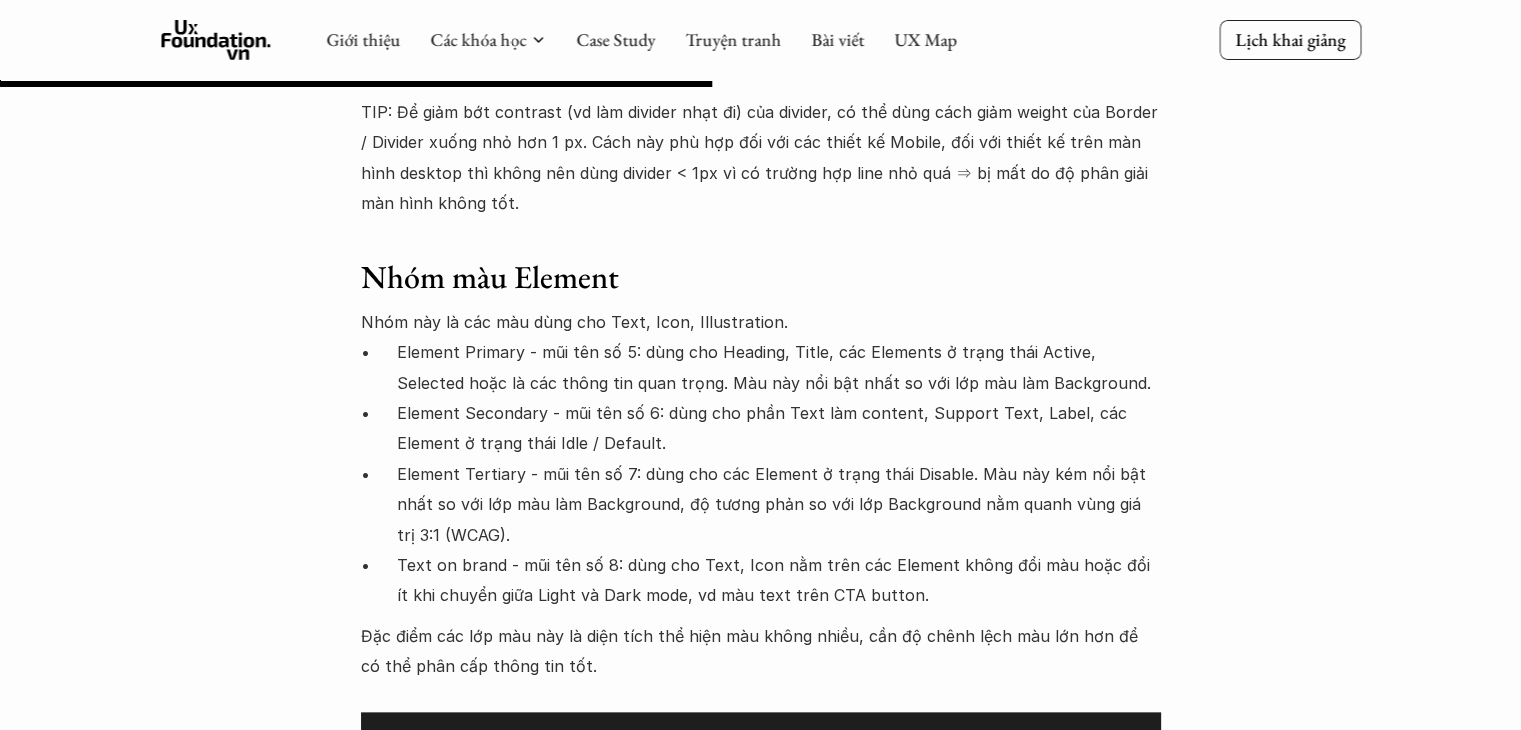 click on "Element Tertiary - mũi tên số 7: dùng cho các Element ở trạng thái Disable. Màu này kém nổi bật nhất so với lớp màu làm Background, độ tương phản so với lớp Background nằm quanh vùng giá trị 3:1 (WCAG)." at bounding box center (779, 504) 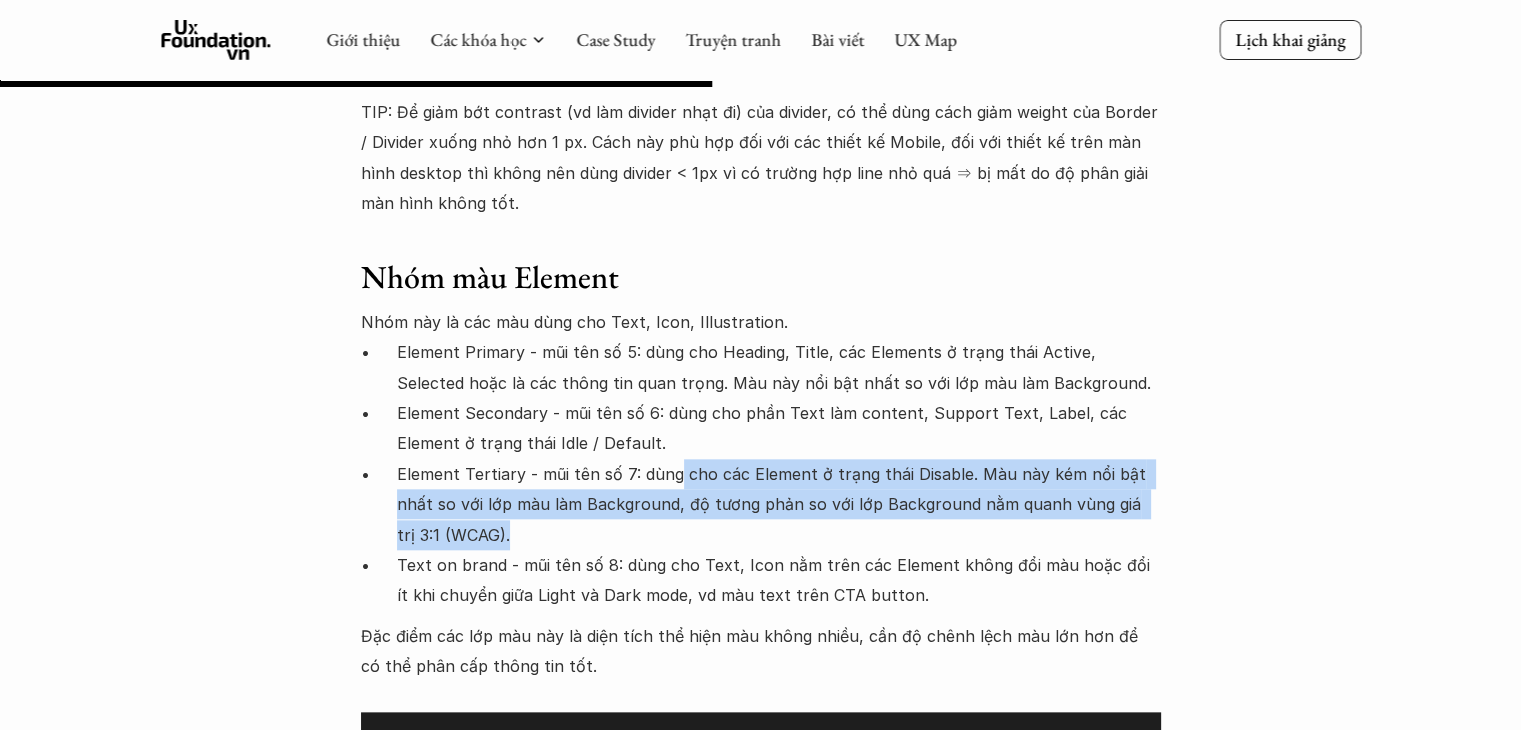 drag, startPoint x: 673, startPoint y: 391, endPoint x: 1088, endPoint y: 453, distance: 419.60577 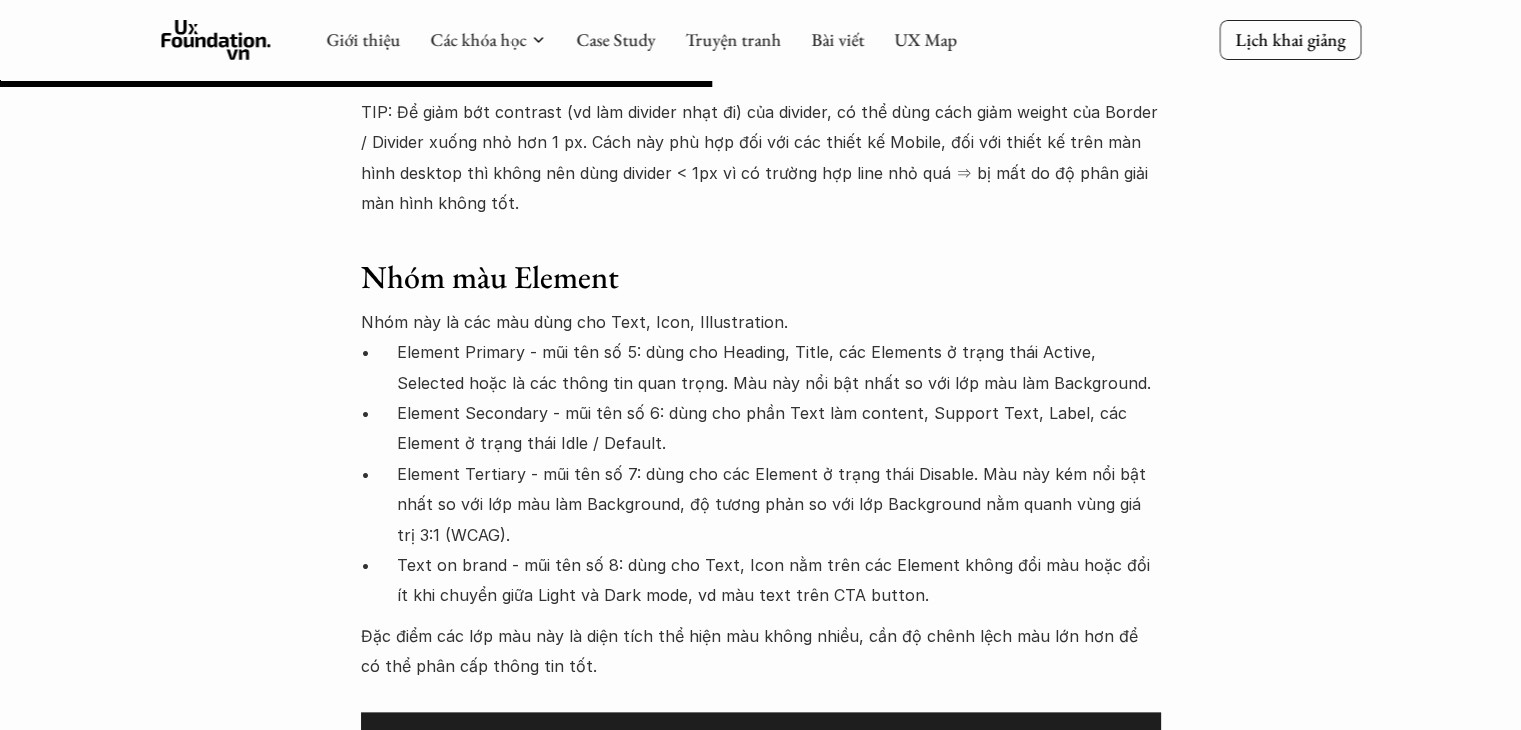 click on "Text on brand - mũi tên số 8: dùng cho Text, Icon nằm trên các Element không đổi màu hoặc đổi ít khi chuyển giữa Light và Dark mode, vd màu text trên CTA button." at bounding box center [779, 580] 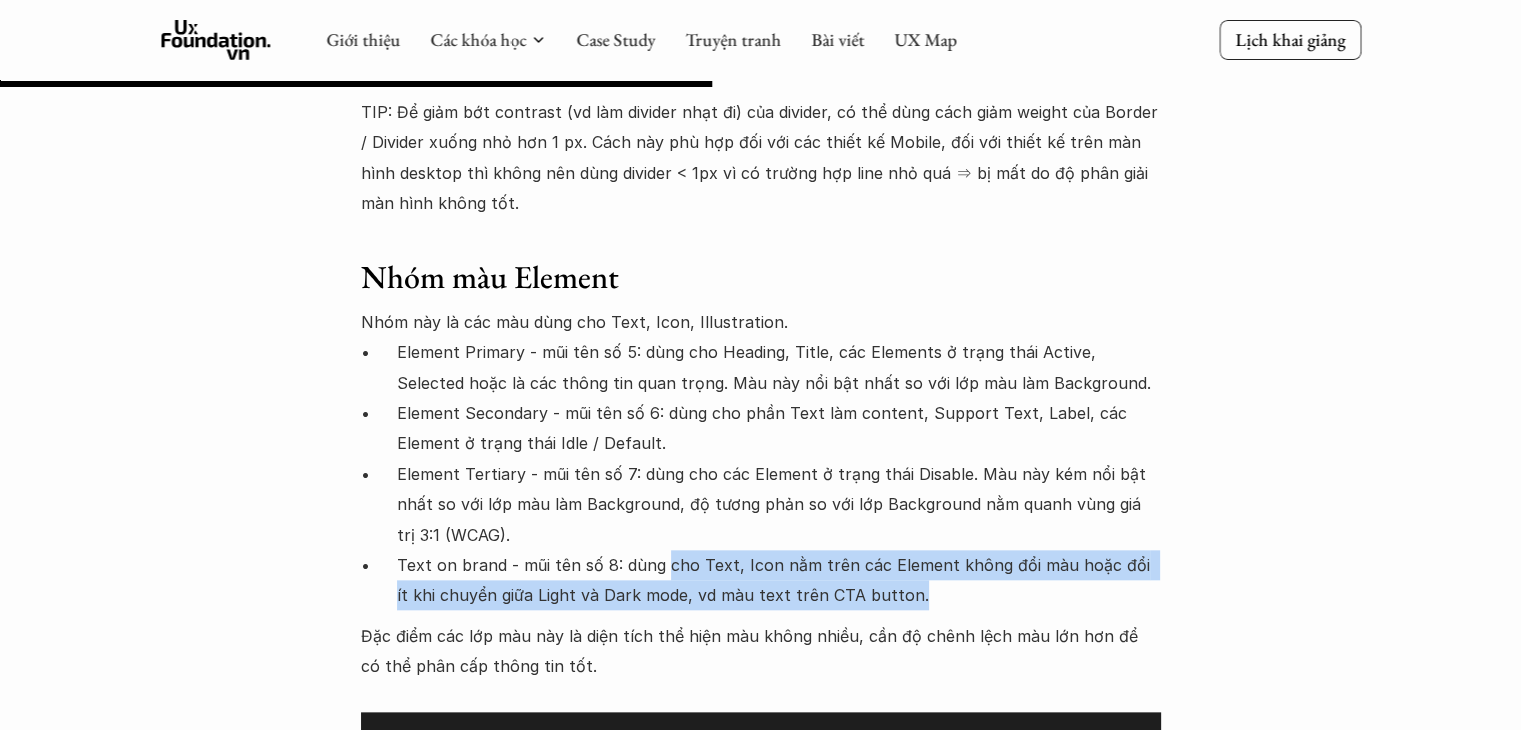 drag, startPoint x: 684, startPoint y: 457, endPoint x: 981, endPoint y: 496, distance: 299.54965 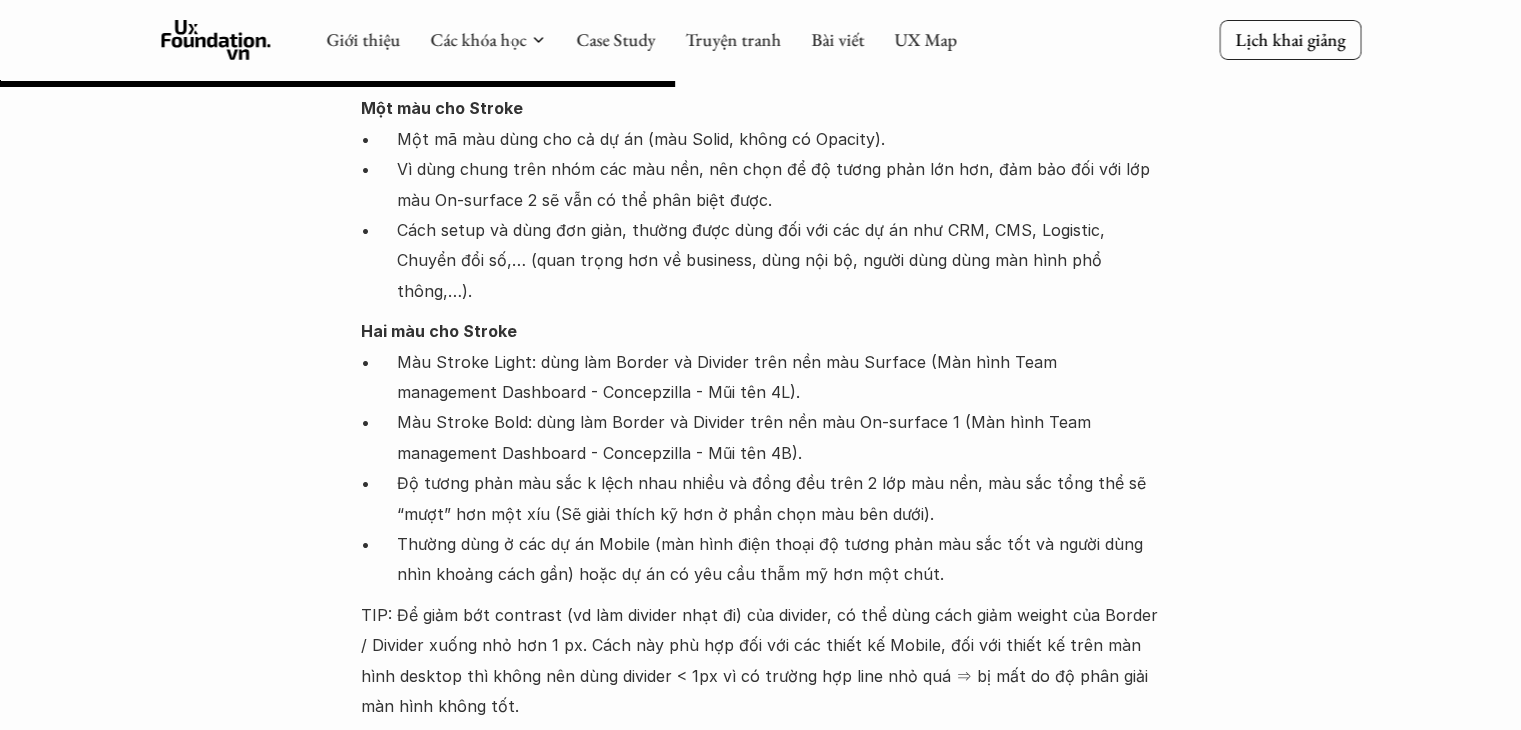 scroll, scrollTop: 9123, scrollLeft: 0, axis: vertical 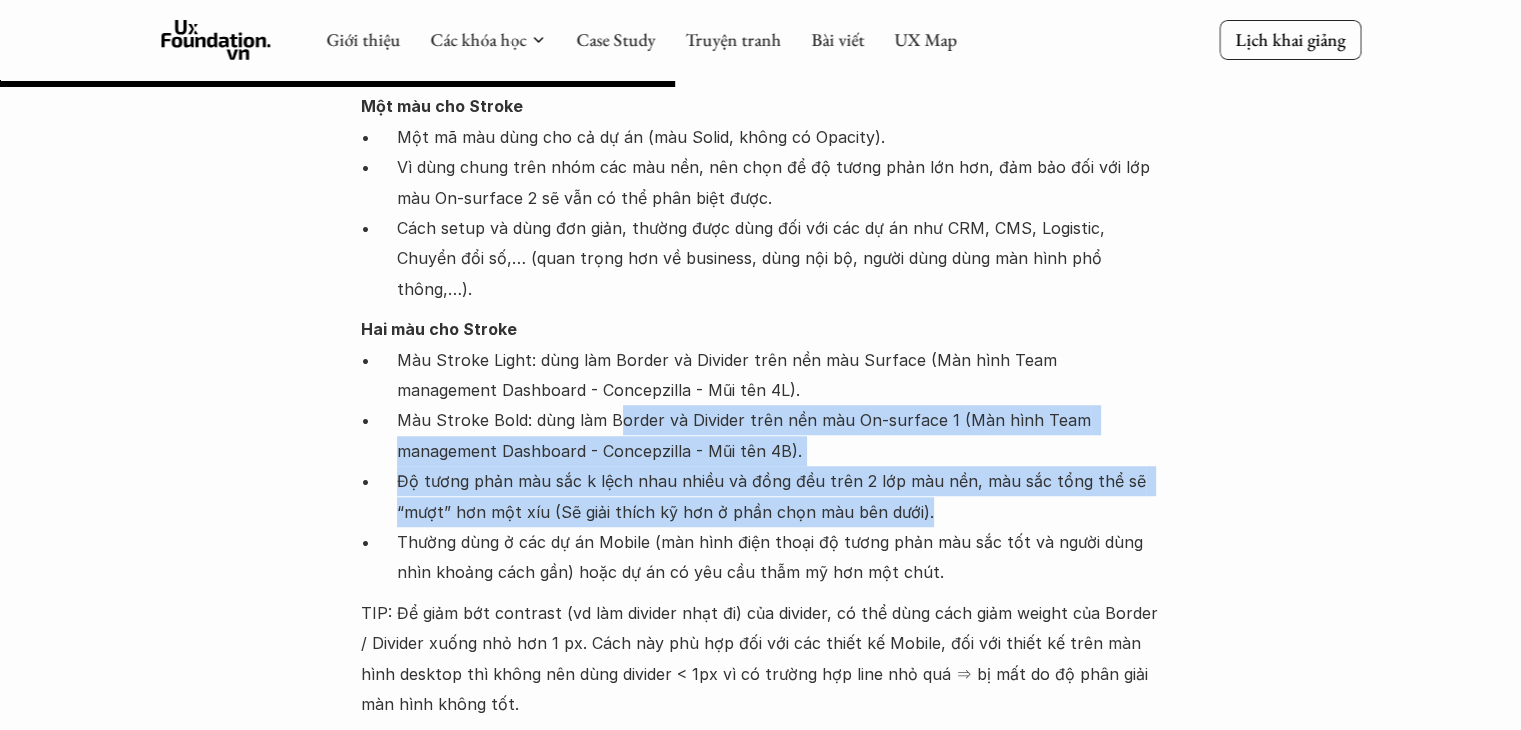 drag, startPoint x: 610, startPoint y: 315, endPoint x: 956, endPoint y: 441, distance: 368.22818 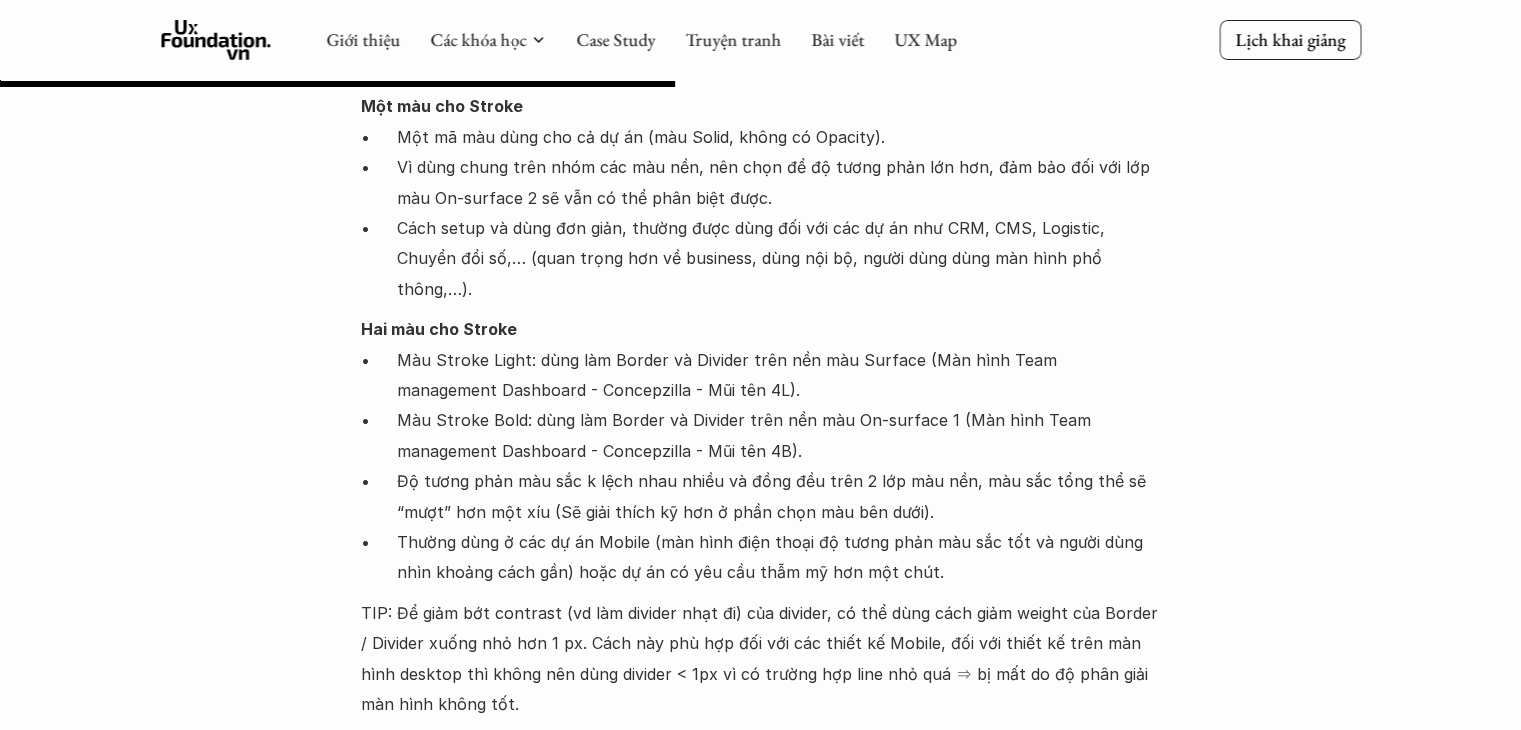 click on "Thường dùng ở các dự án Mobile (màn hình điện thoại độ tương phản màu sắc tốt và người dùng nhìn khoảng cách gần) hoặc dự án có yêu cầu thẫm mỹ hơn một chút." at bounding box center [779, 557] 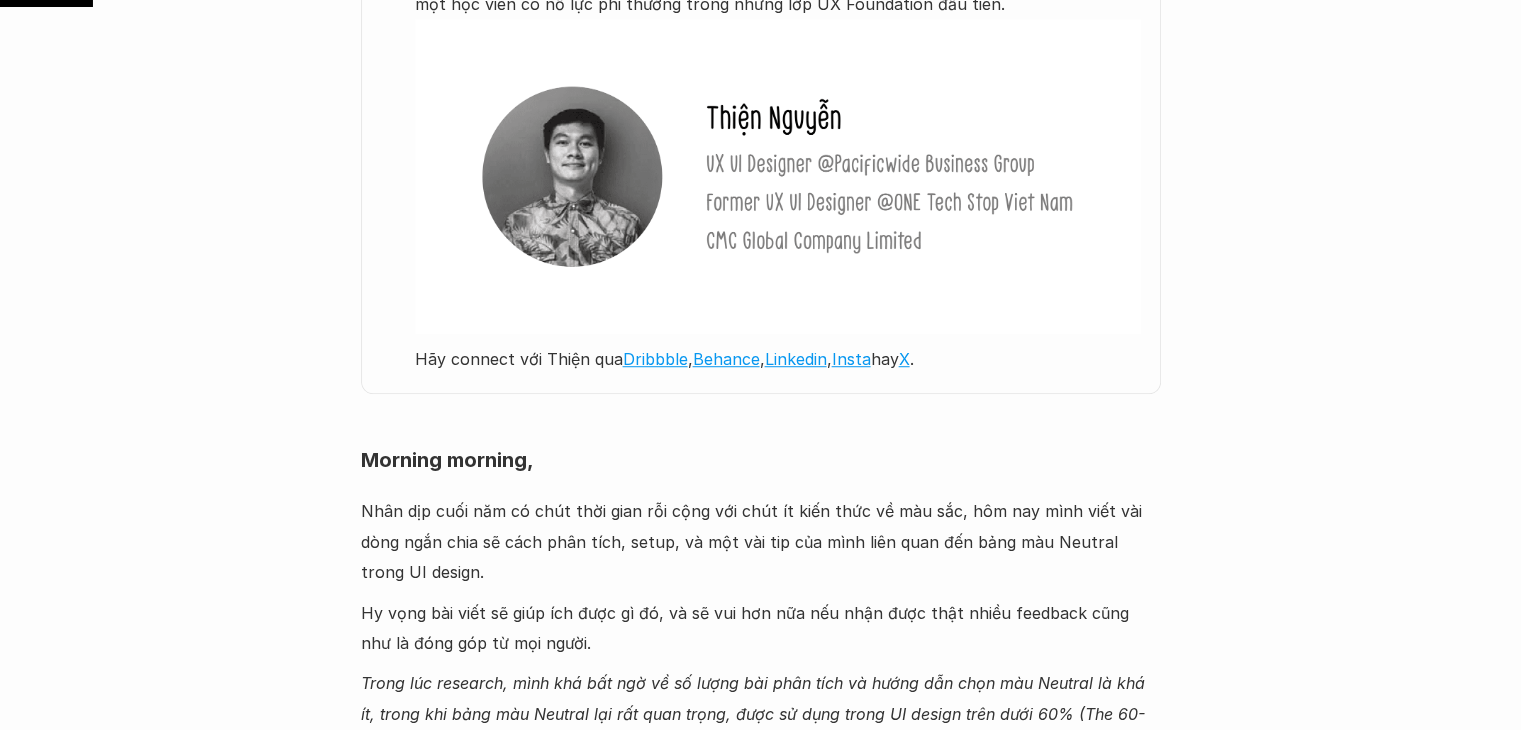 scroll, scrollTop: 1327, scrollLeft: 0, axis: vertical 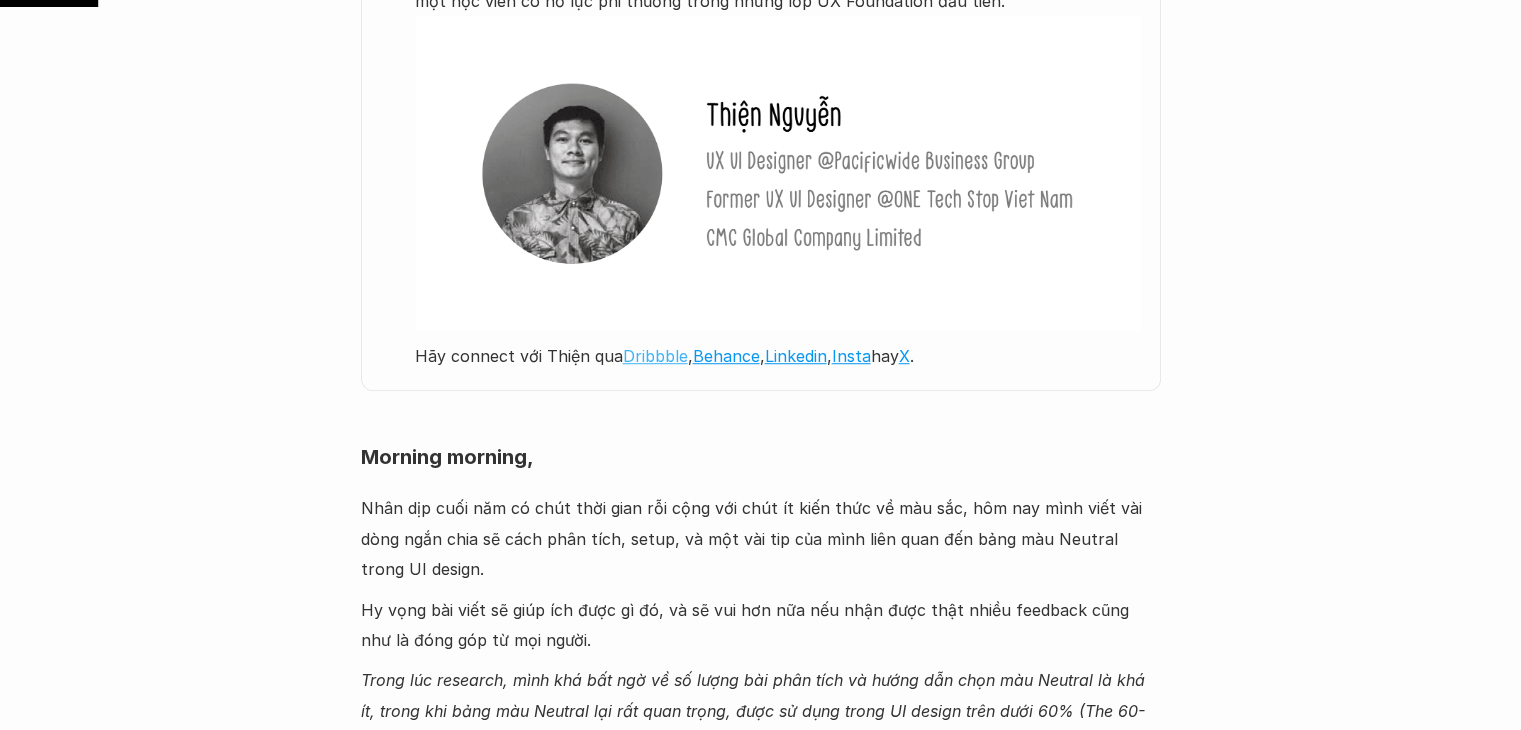 click on "Dribbble" at bounding box center (655, 356) 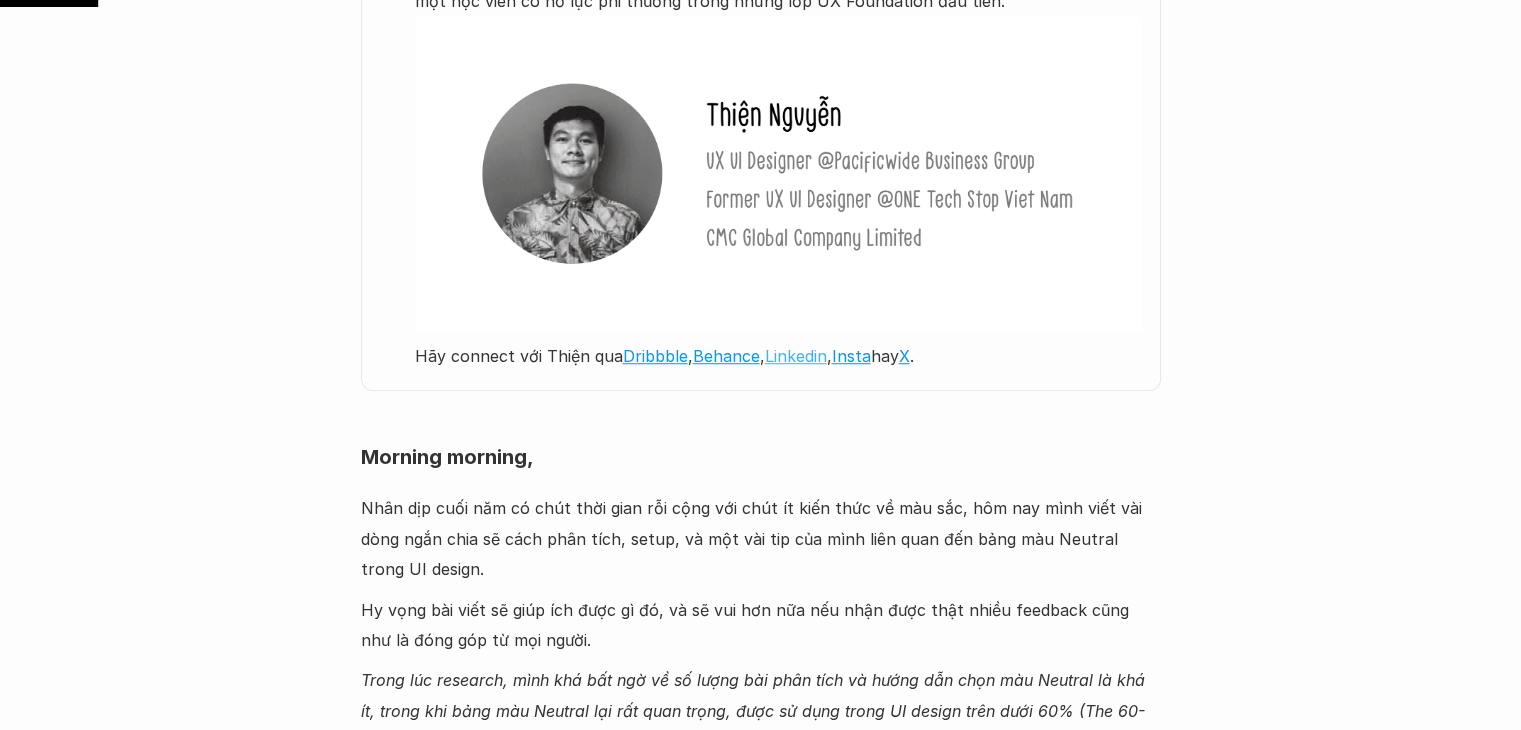 click on "Linkedin" at bounding box center [796, 356] 